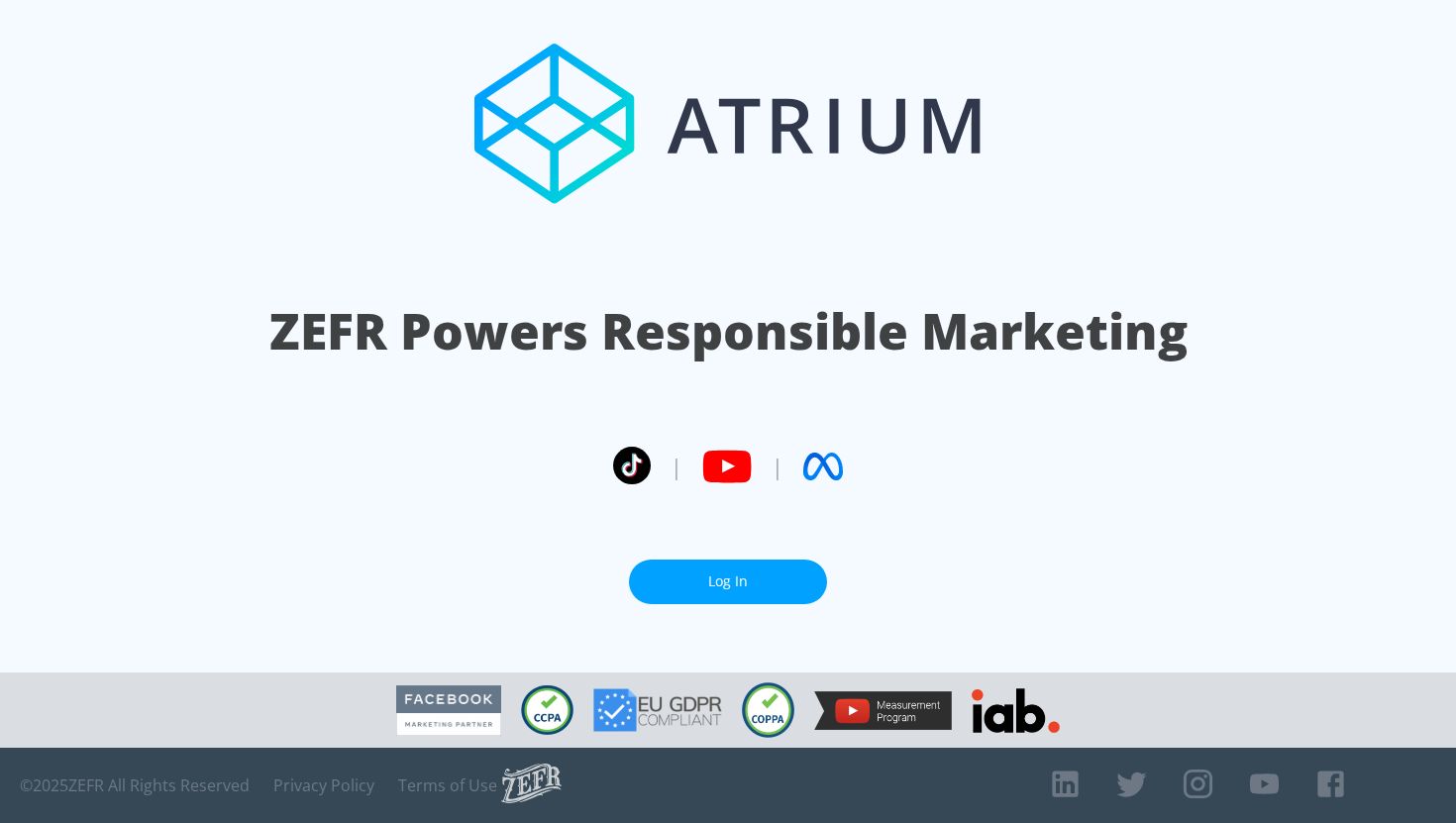 scroll, scrollTop: 0, scrollLeft: 0, axis: both 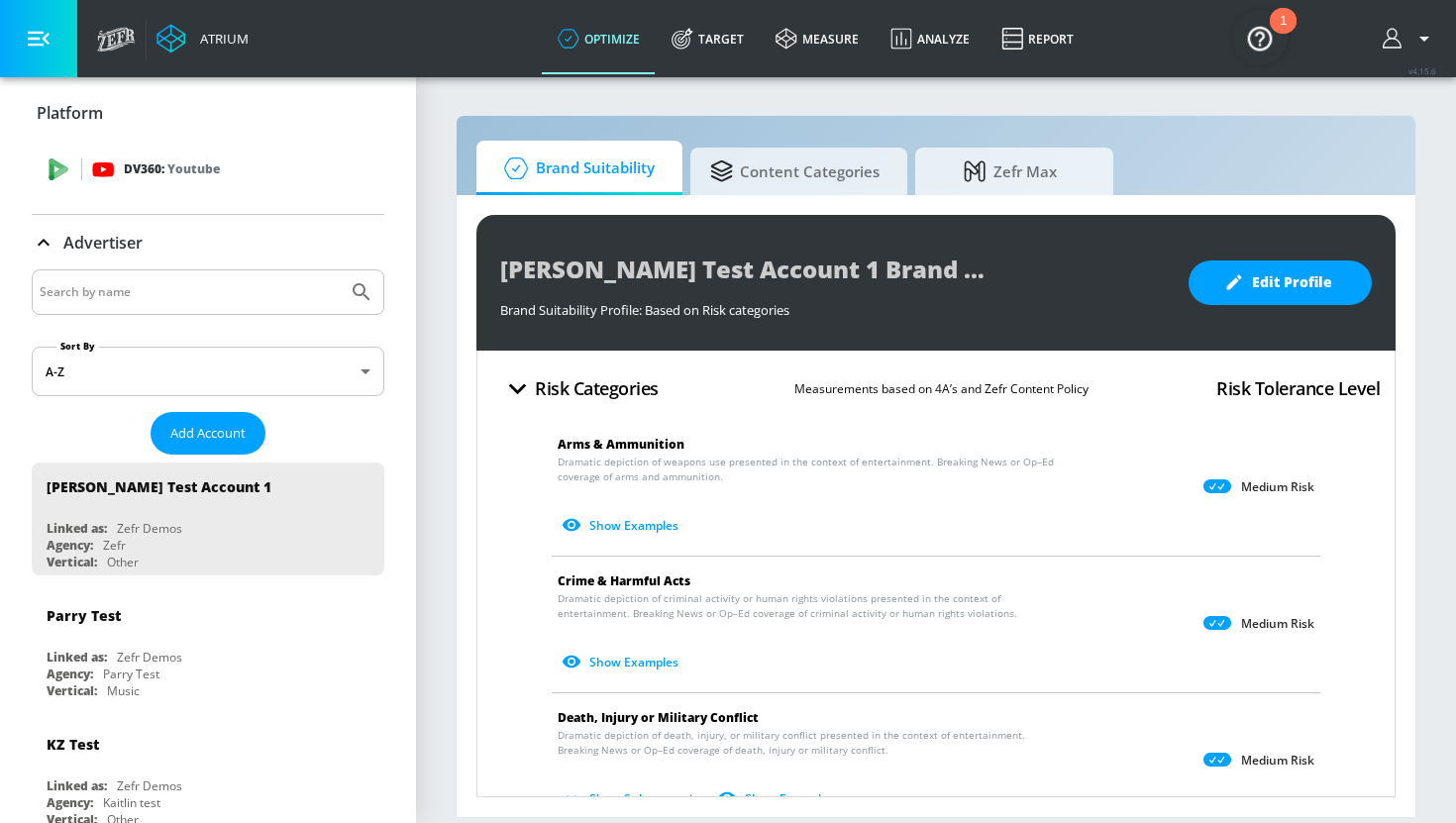 click 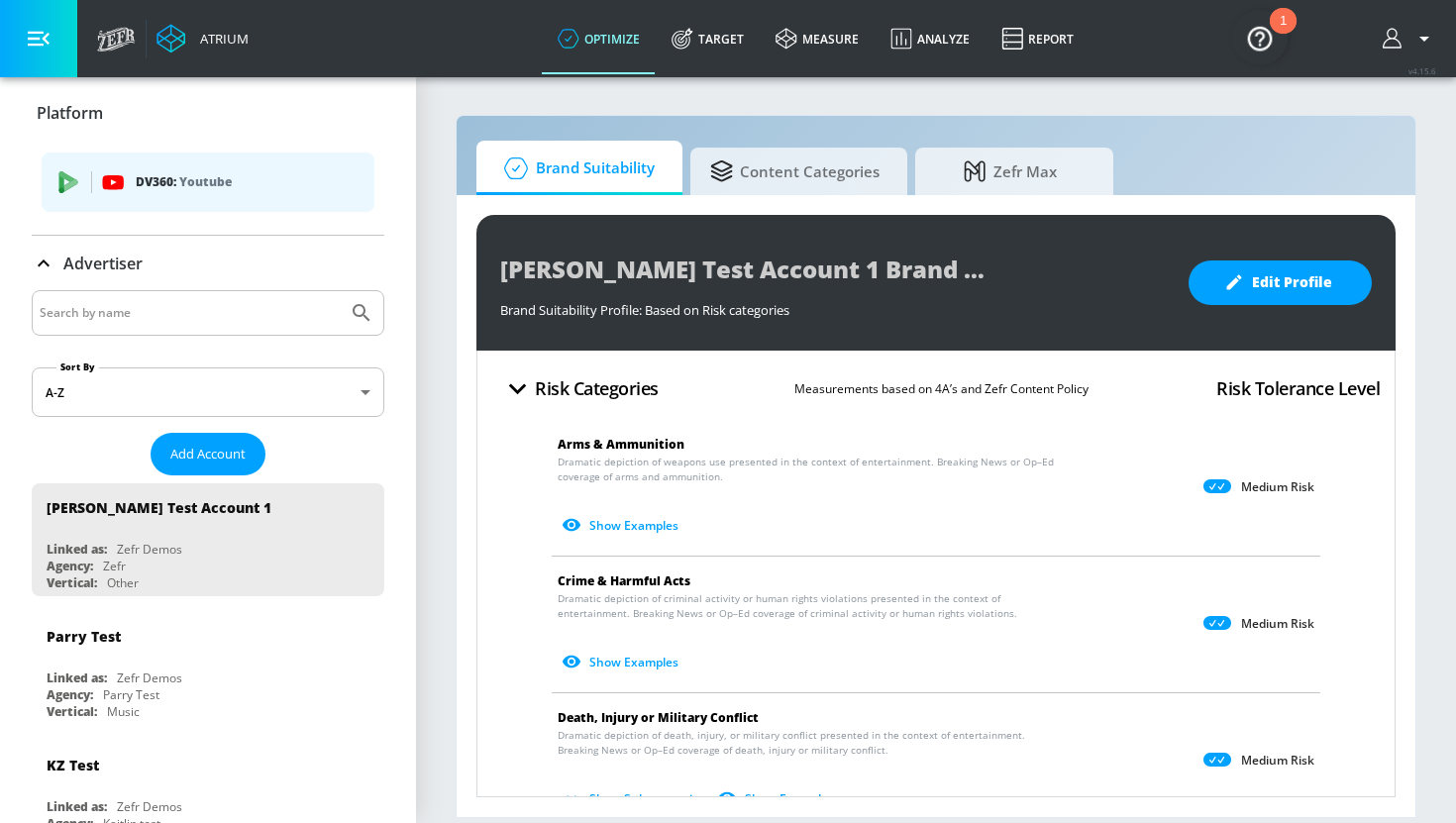 click on "Youtube" at bounding box center [205, 181] 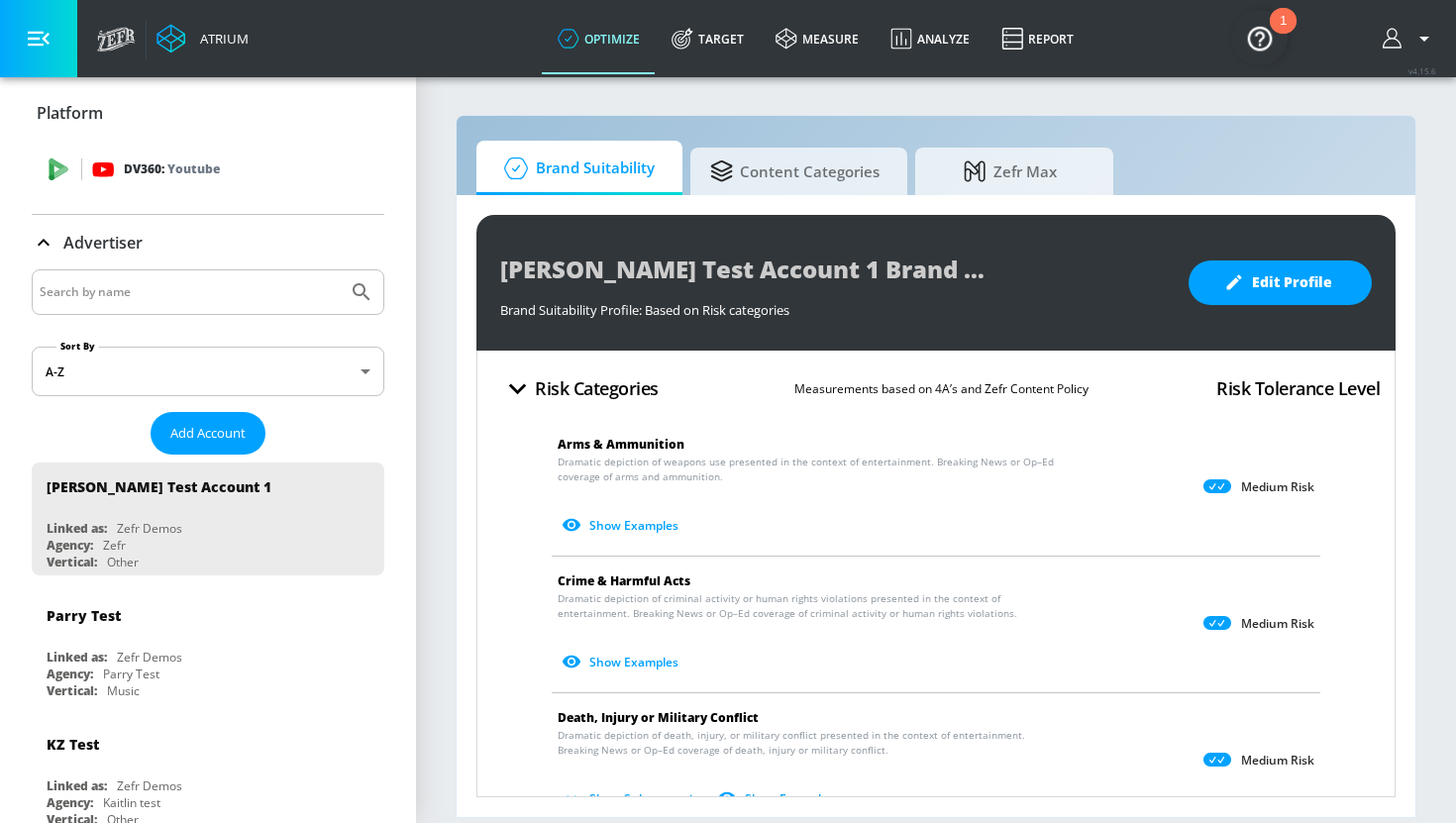 click on "DV360:   Youtube" at bounding box center [230, 169] 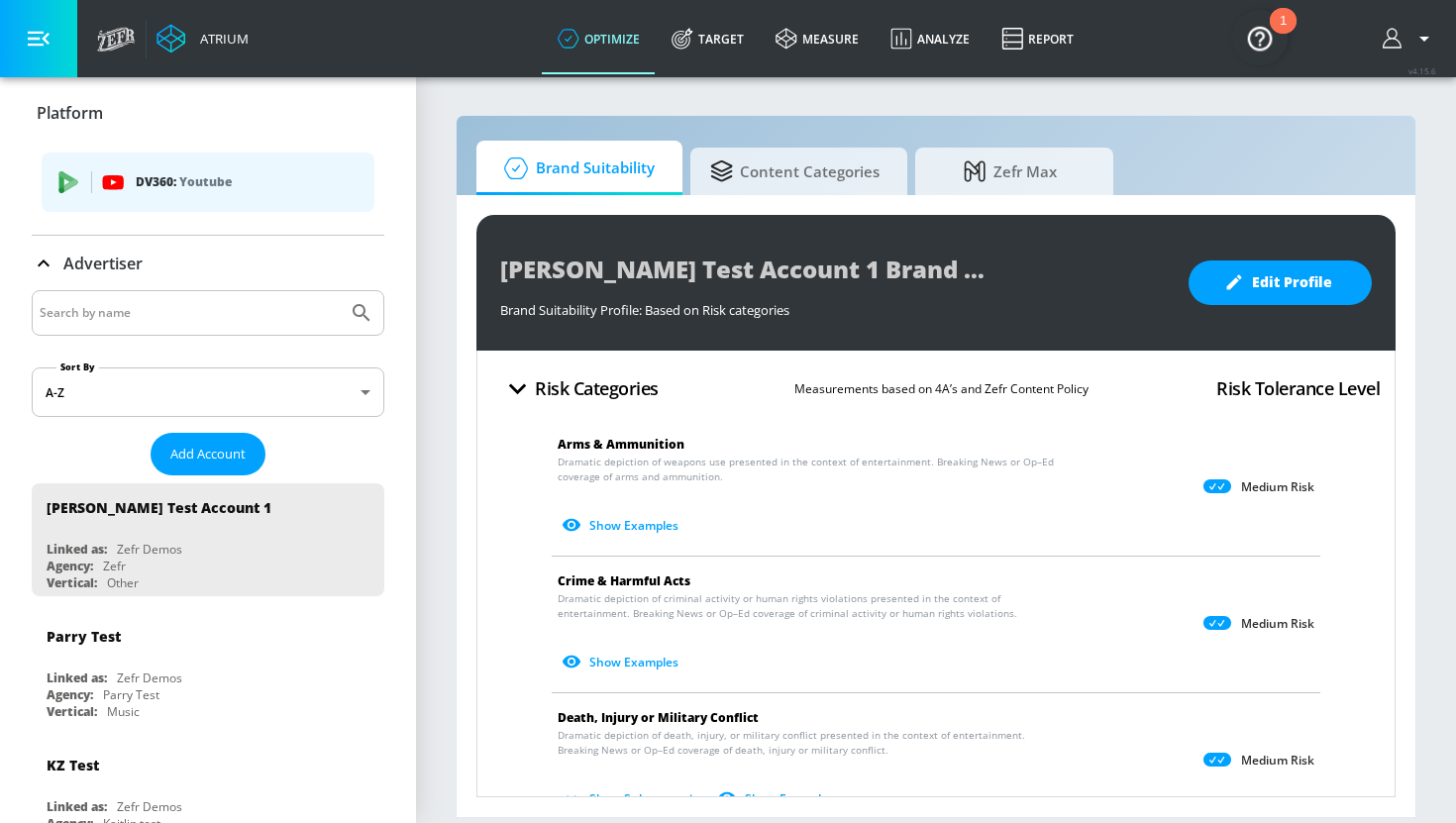 click on "Youtube" at bounding box center [205, 181] 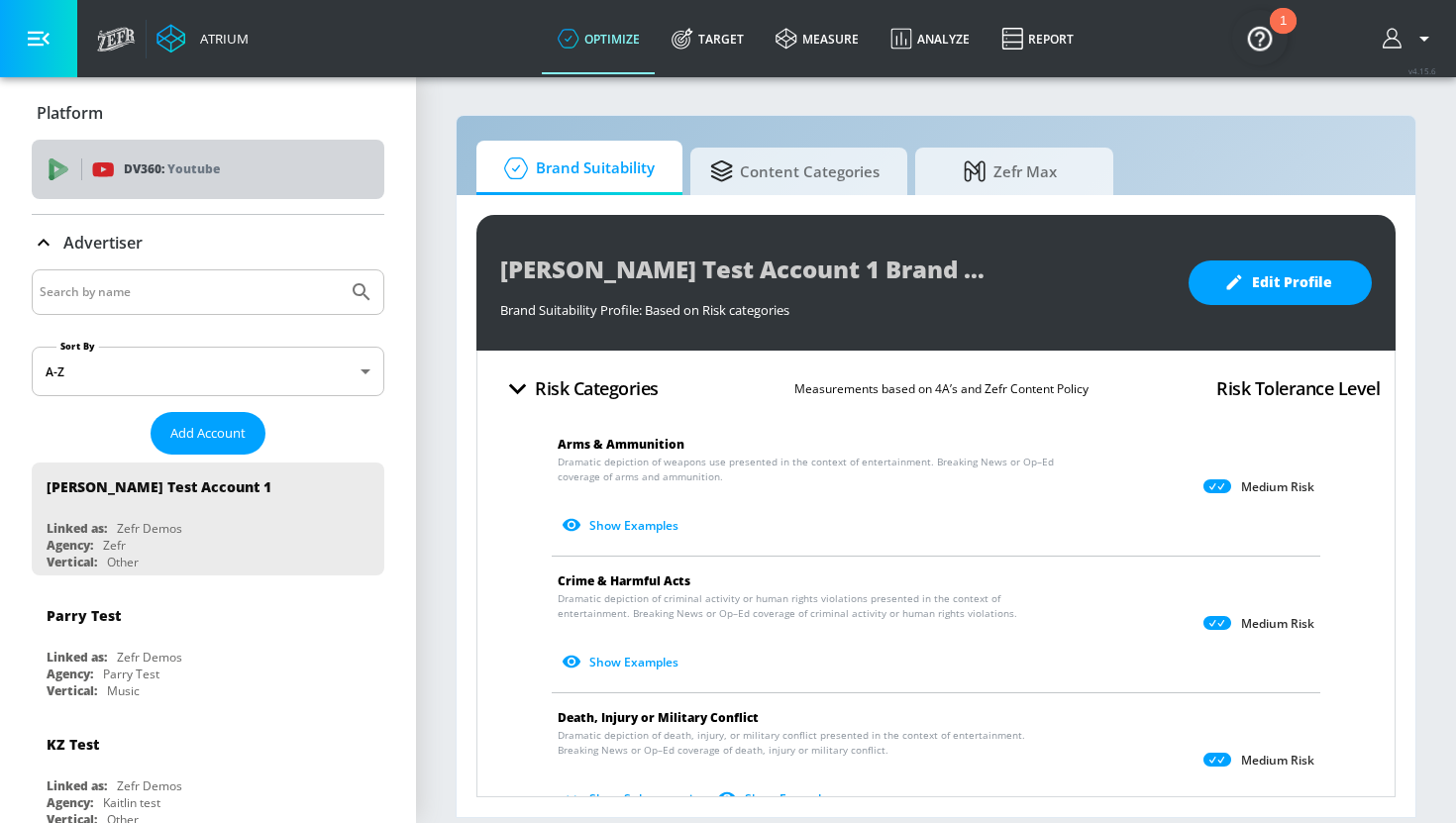 click on "DV360:   Youtube" at bounding box center (208, 169) 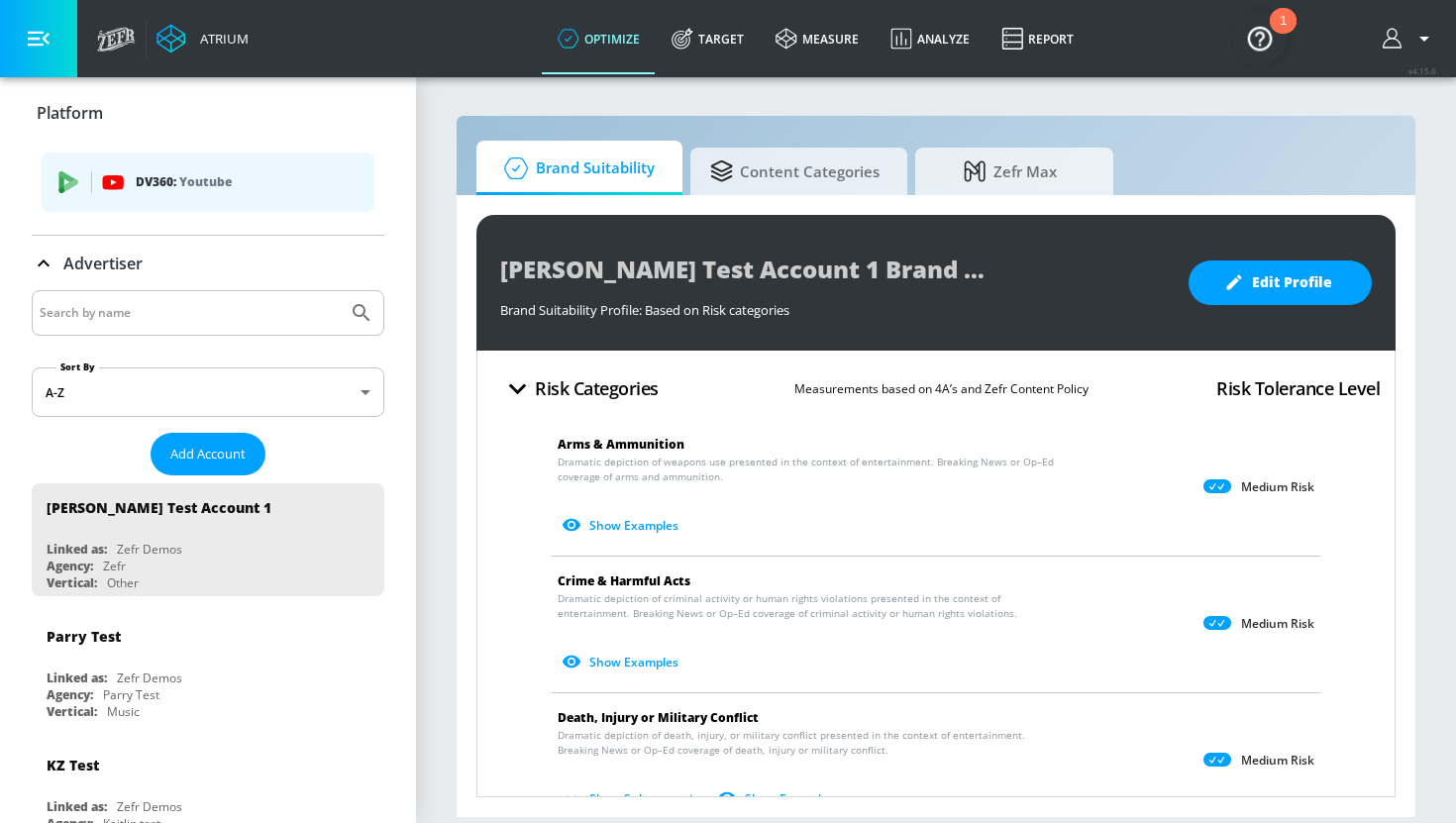 click 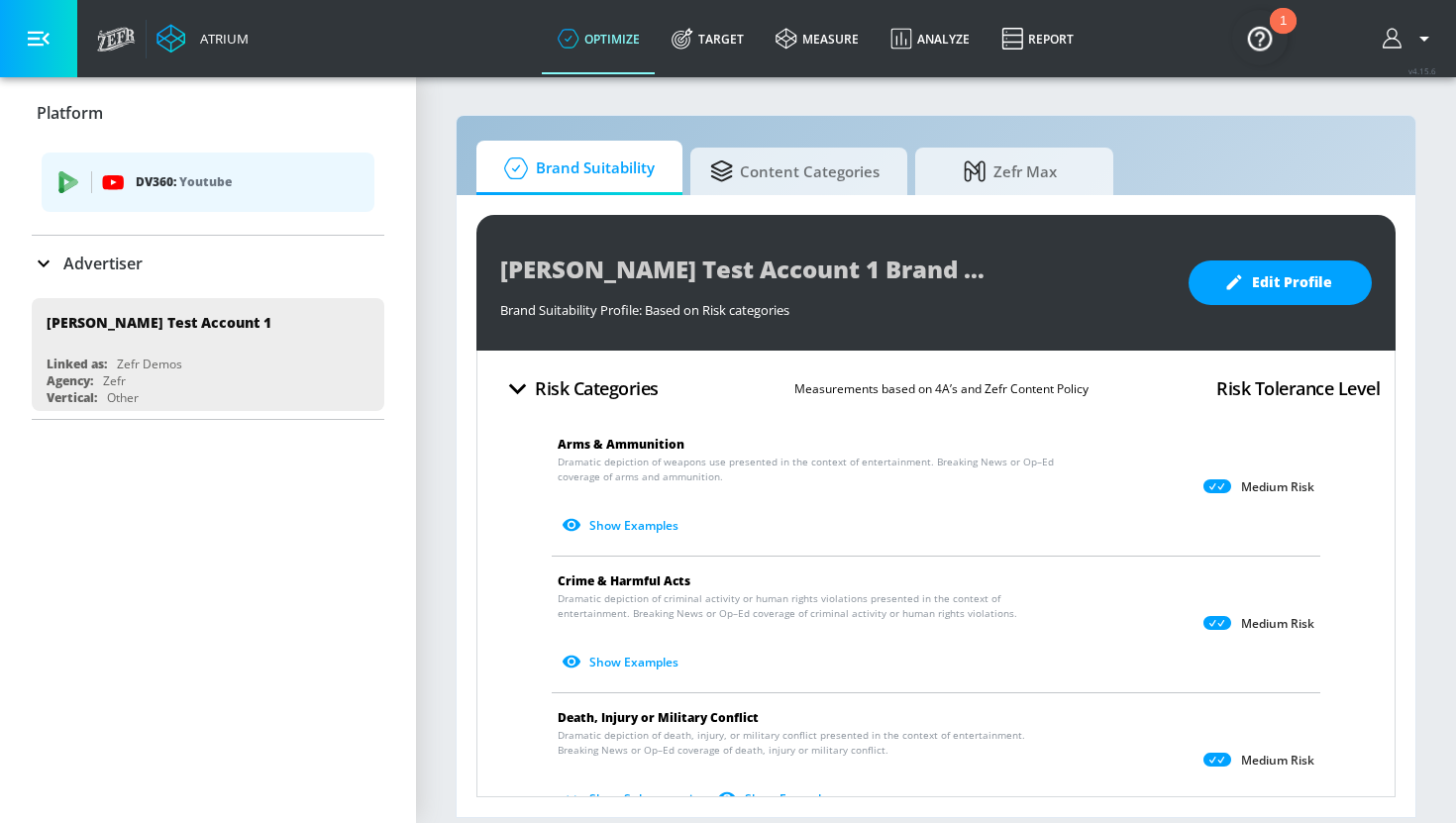 click 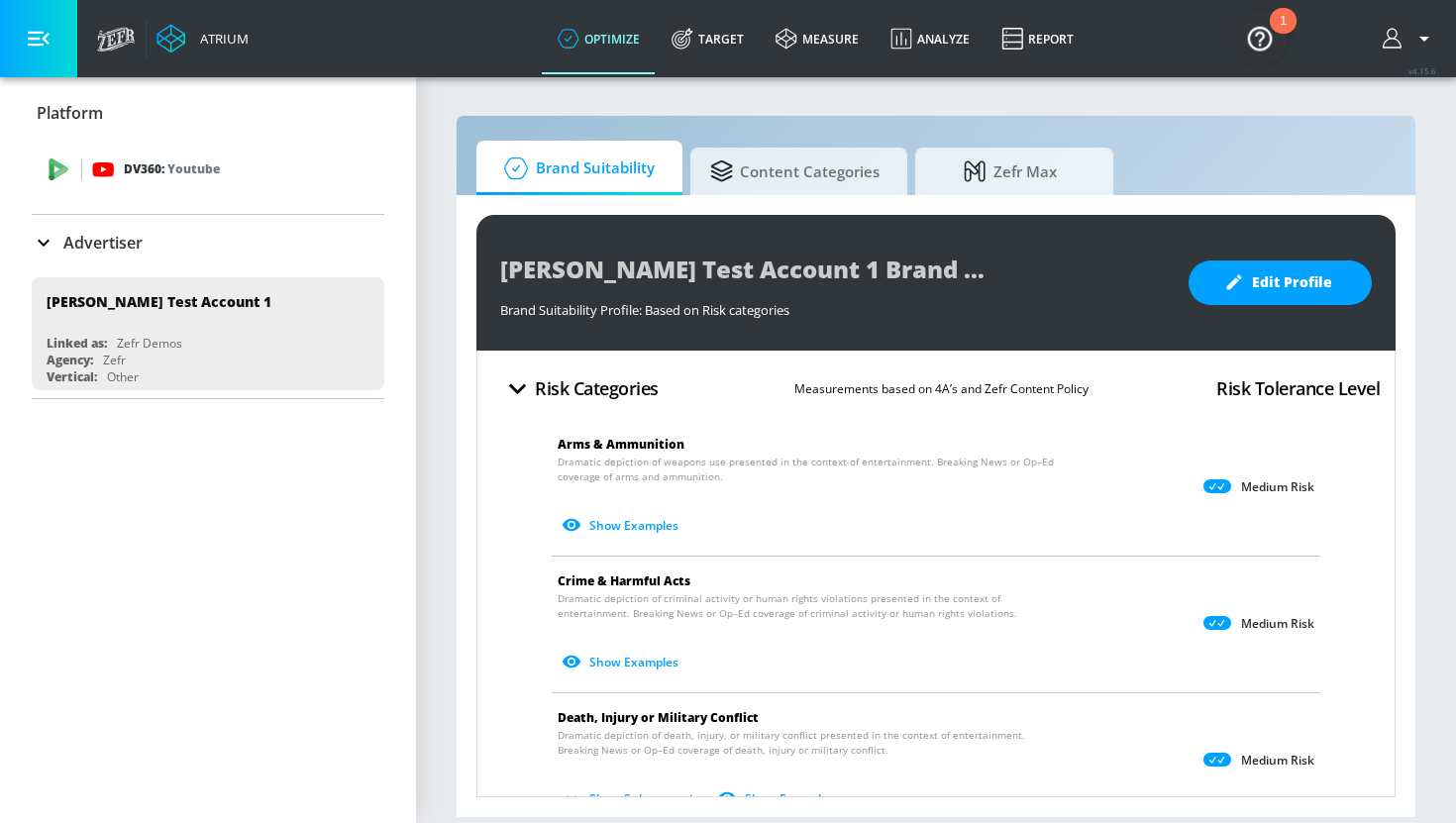 click on "DV360:   Youtube" at bounding box center [208, 169] 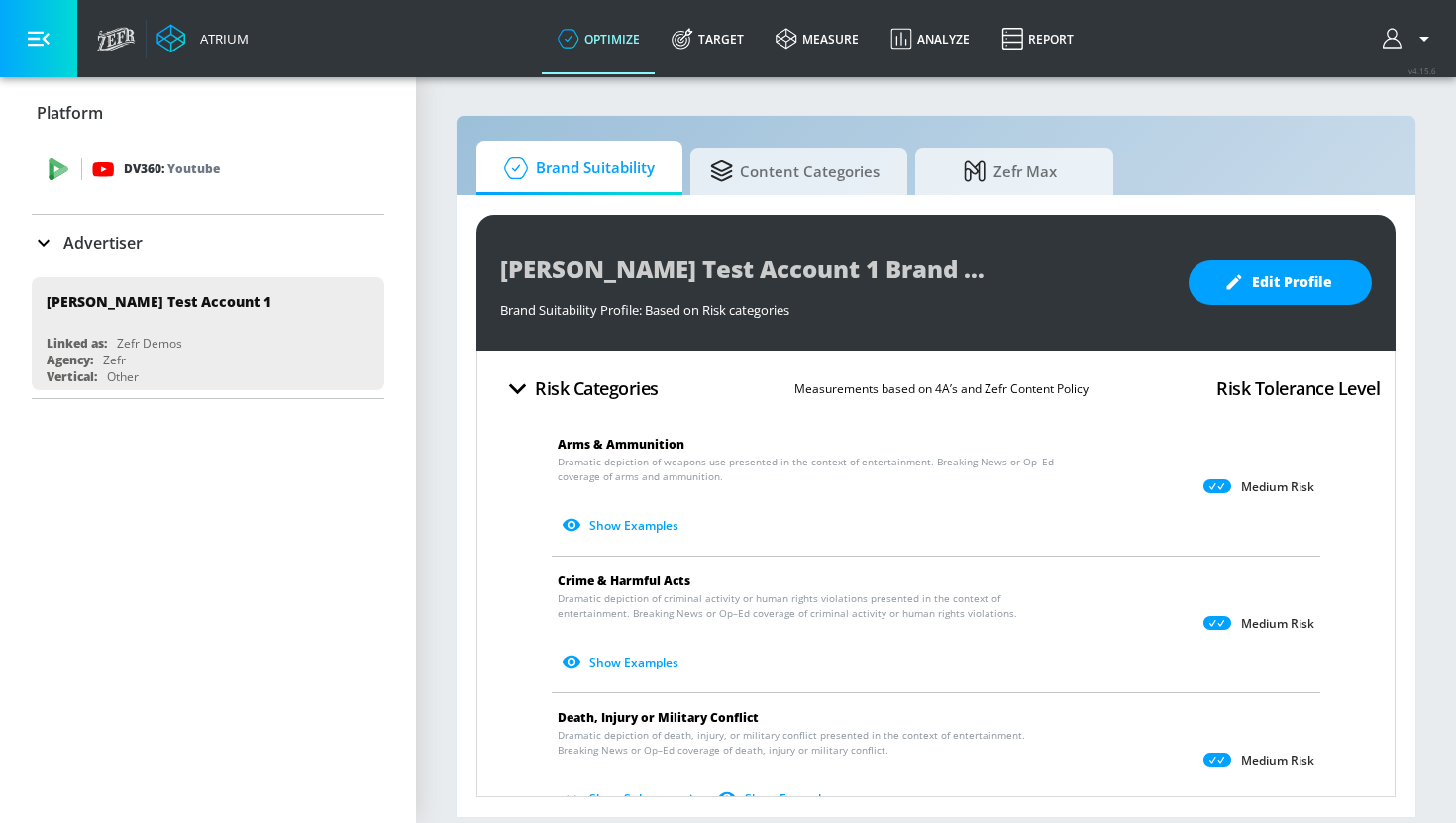 scroll, scrollTop: 0, scrollLeft: 0, axis: both 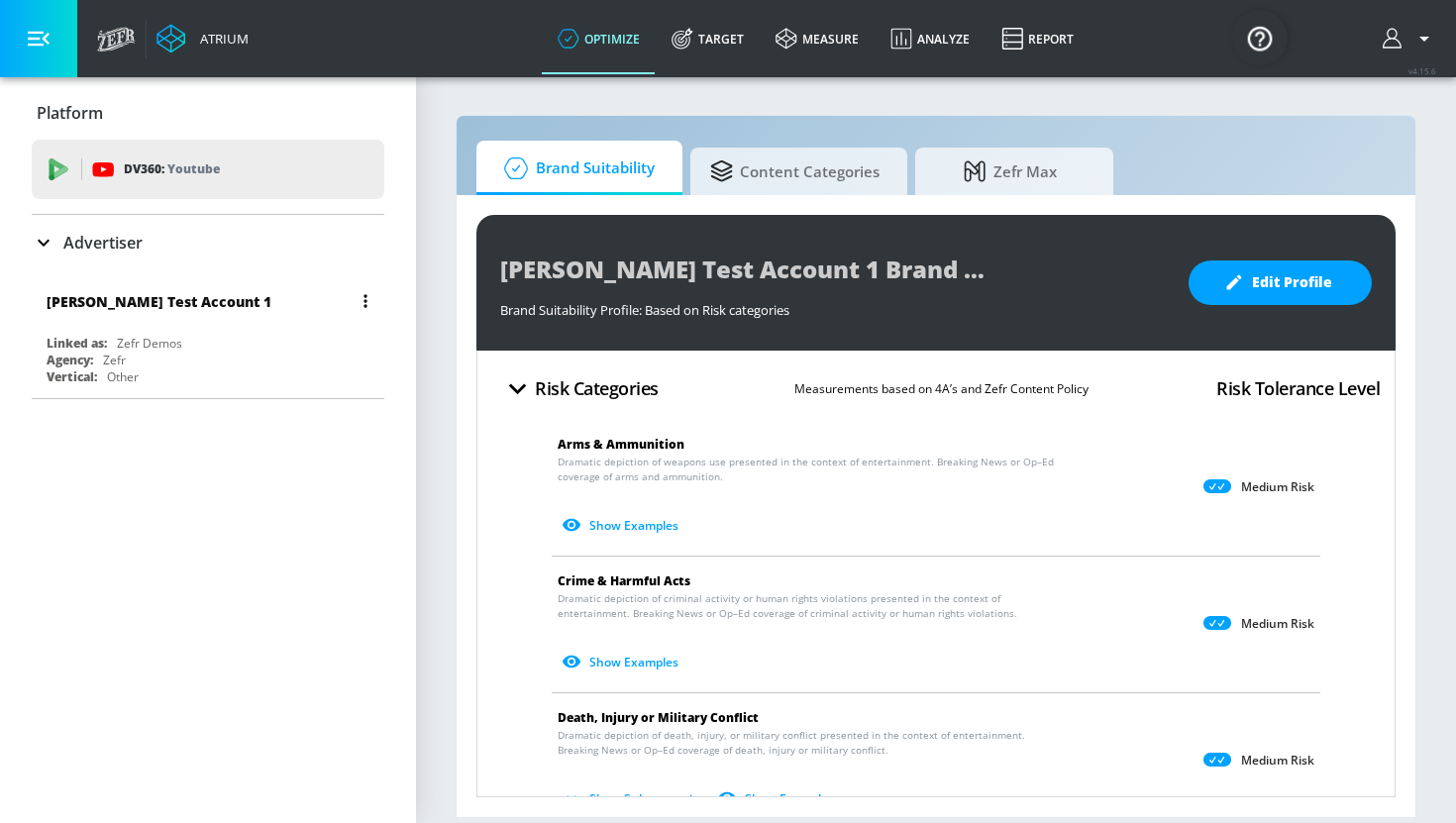 click on "[PERSON_NAME] Test Account 1" at bounding box center (158, 301) 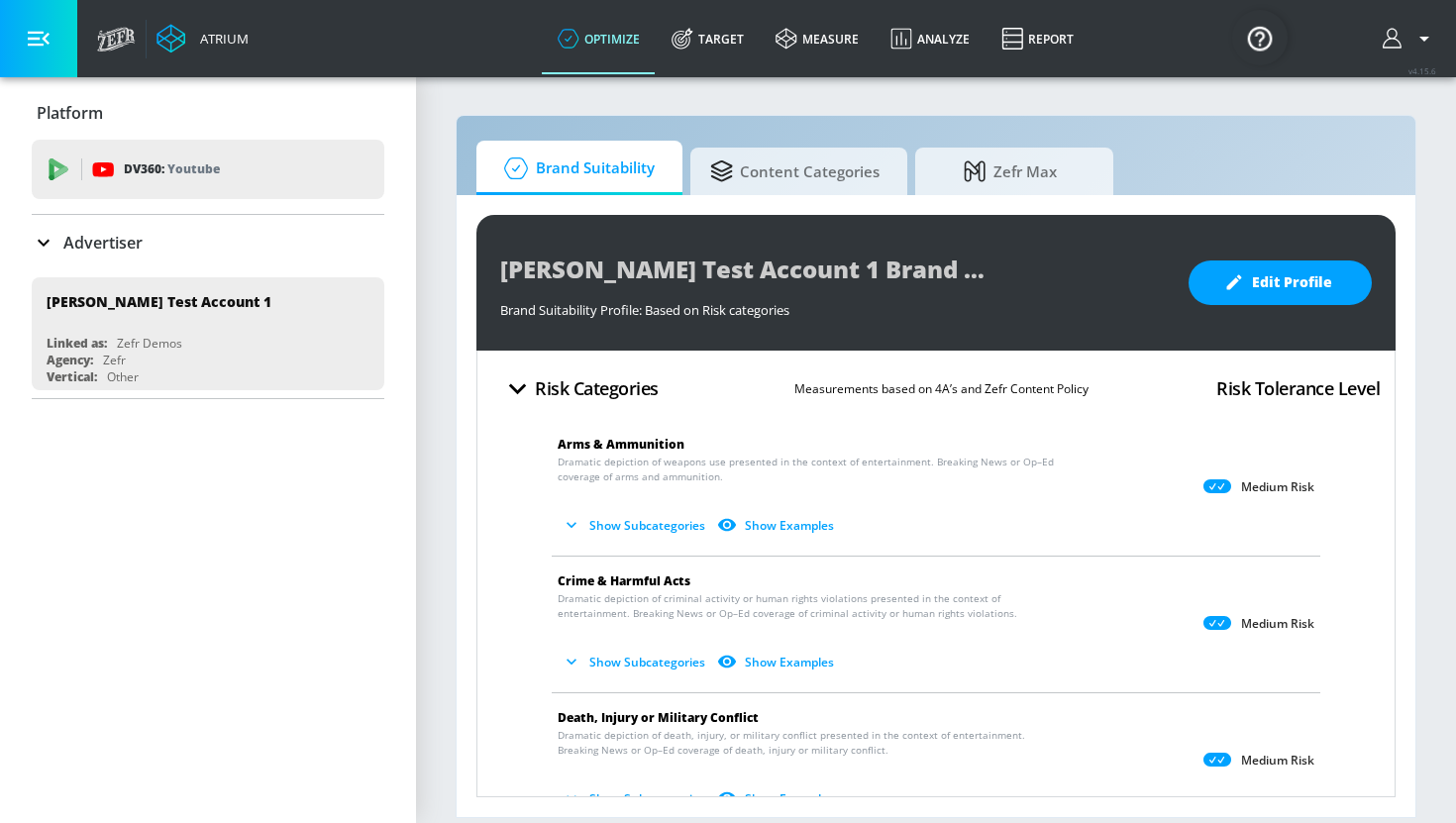 scroll, scrollTop: 0, scrollLeft: 0, axis: both 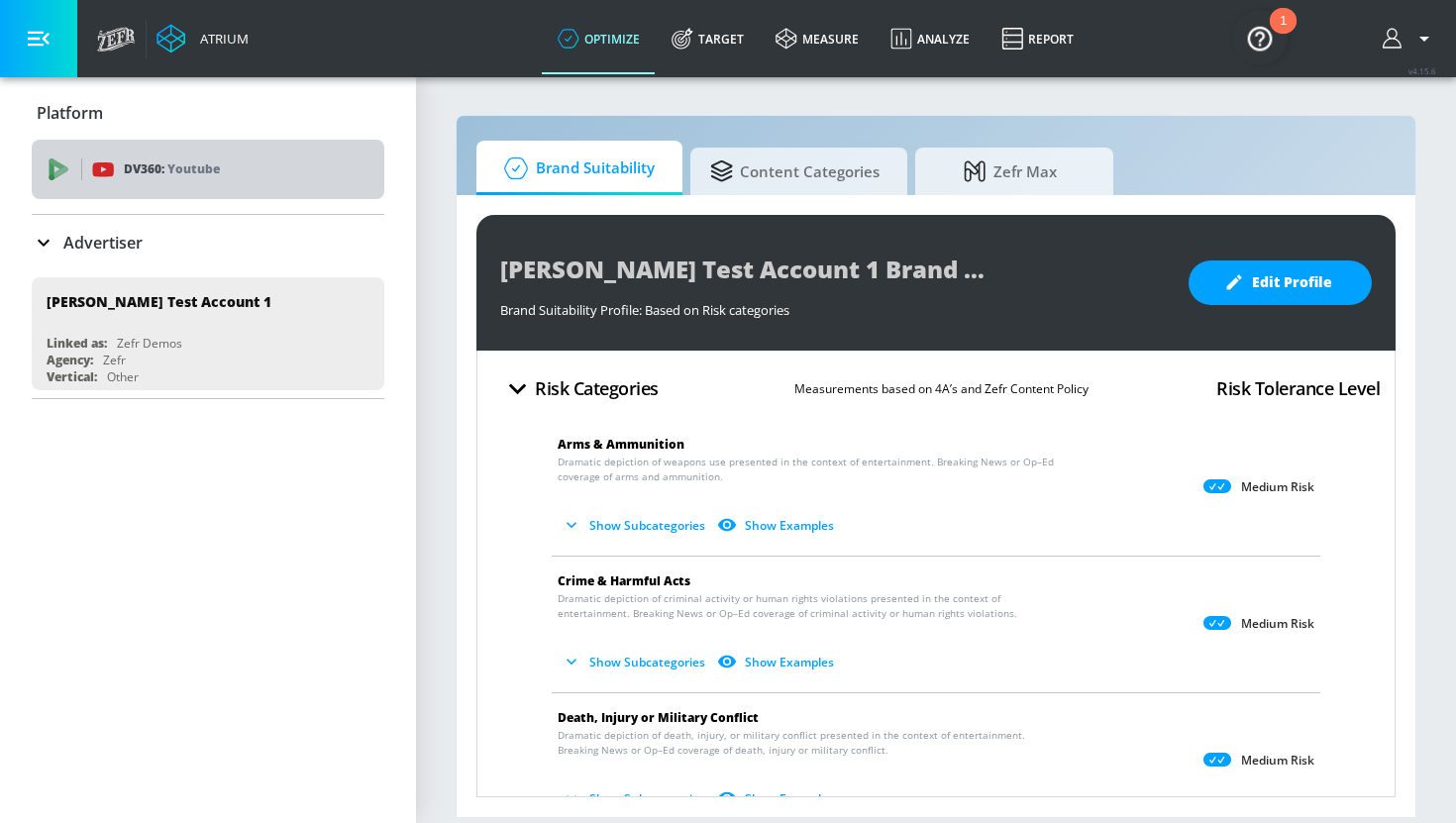 click on "DV360:   Youtube" at bounding box center [171, 169] 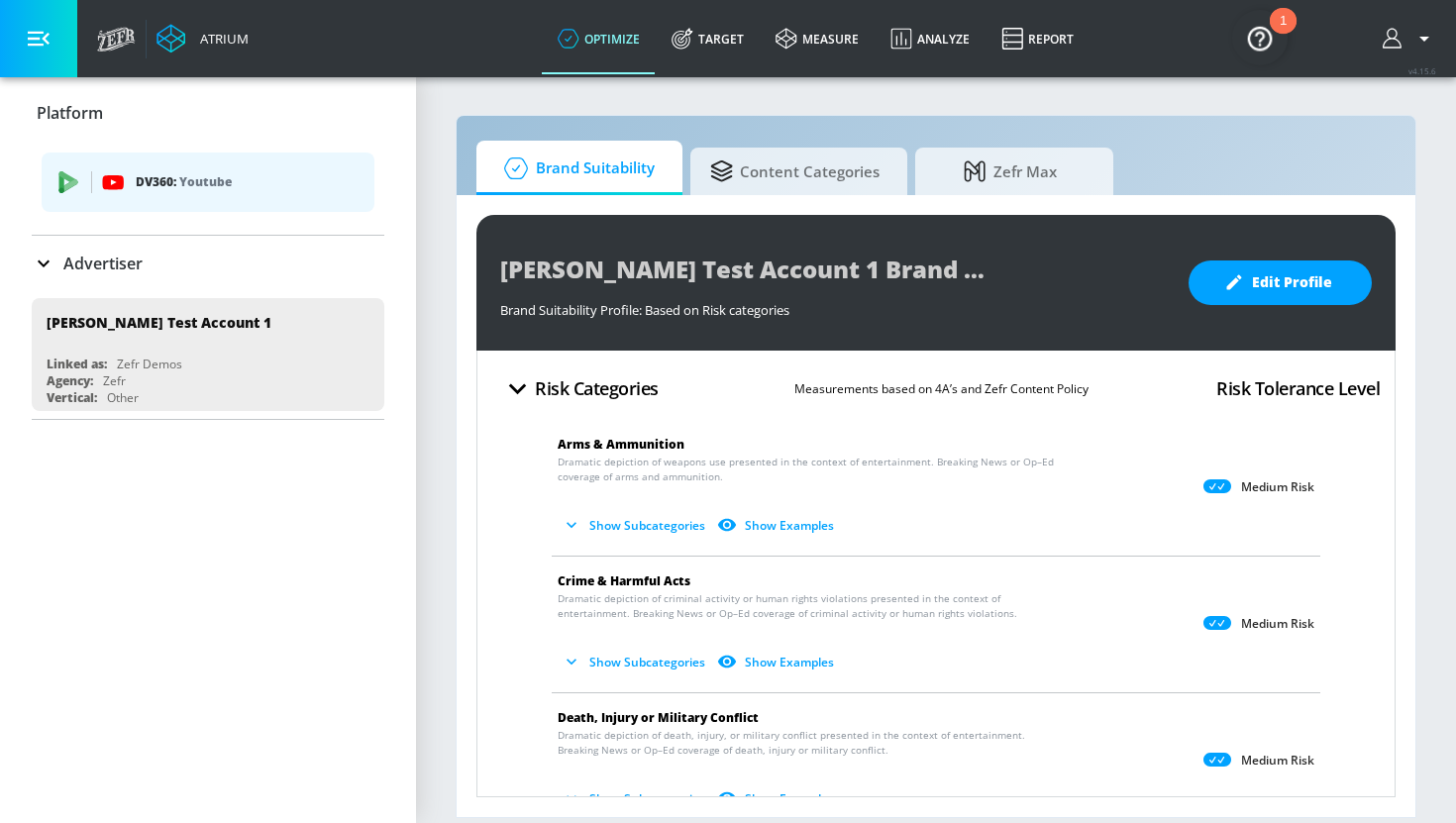 click on "DV360:   Youtube" at bounding box center (247, 182) 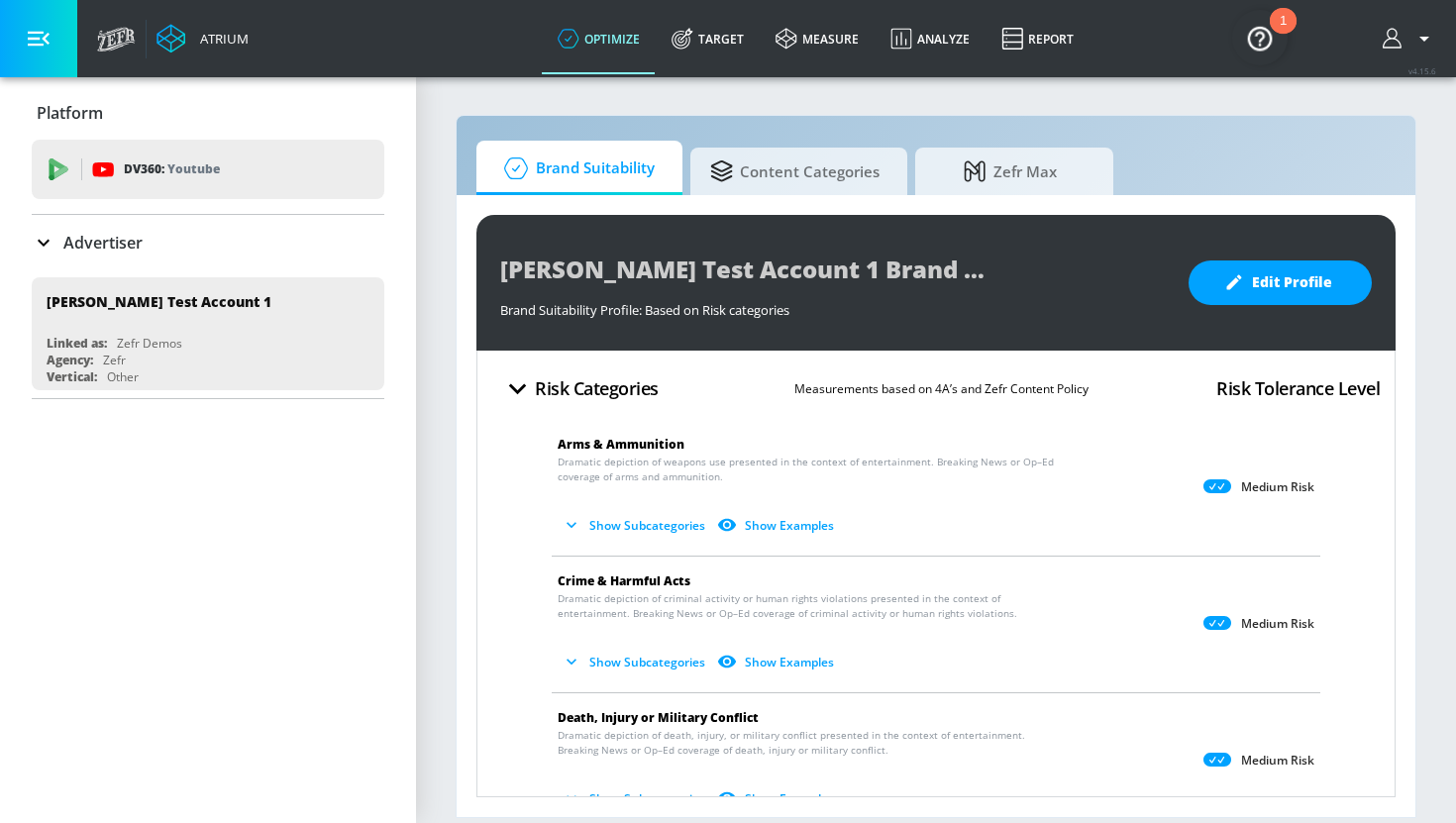 click on "Atrium" at bounding box center [202, 39] 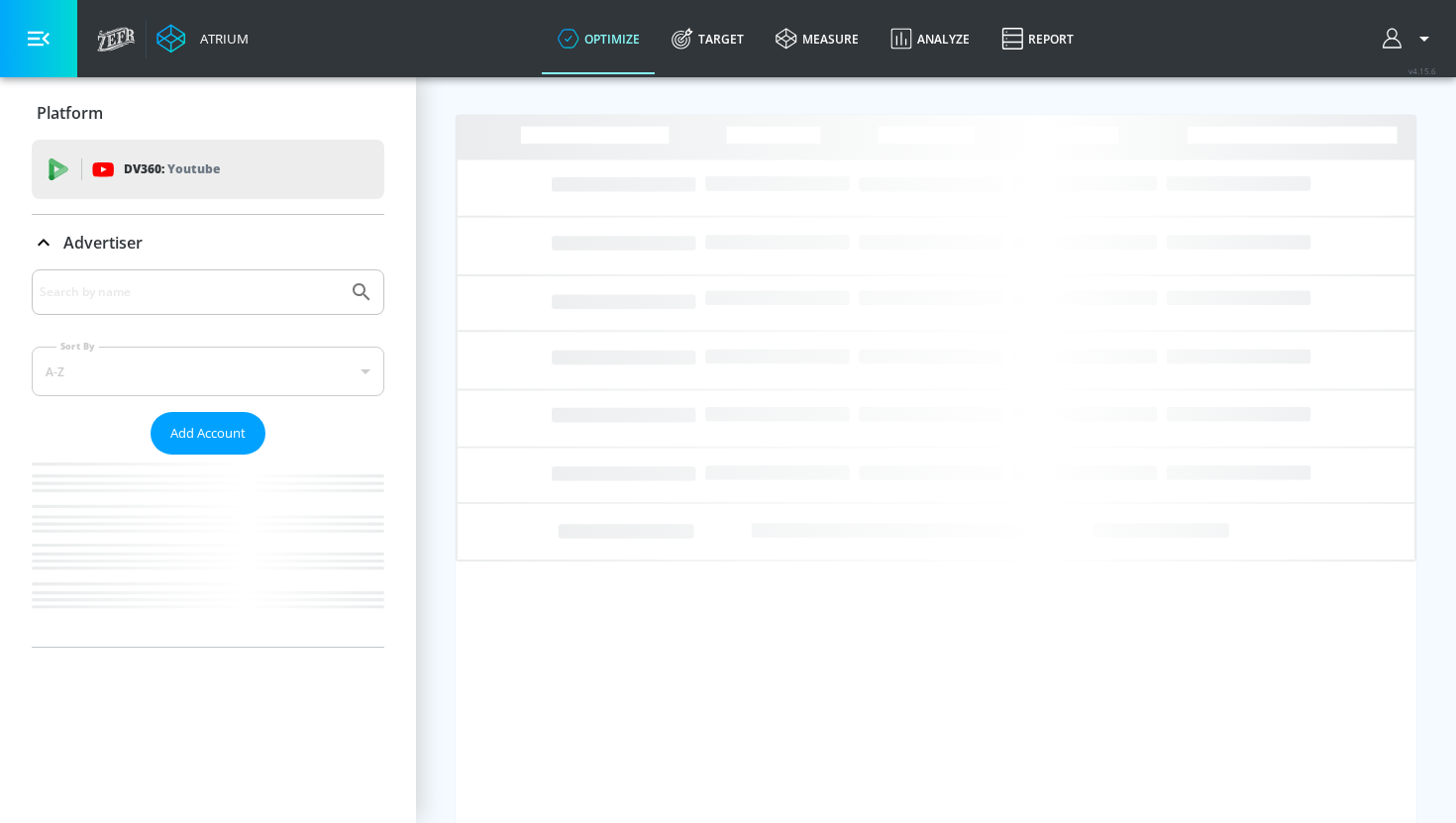 scroll, scrollTop: 0, scrollLeft: 0, axis: both 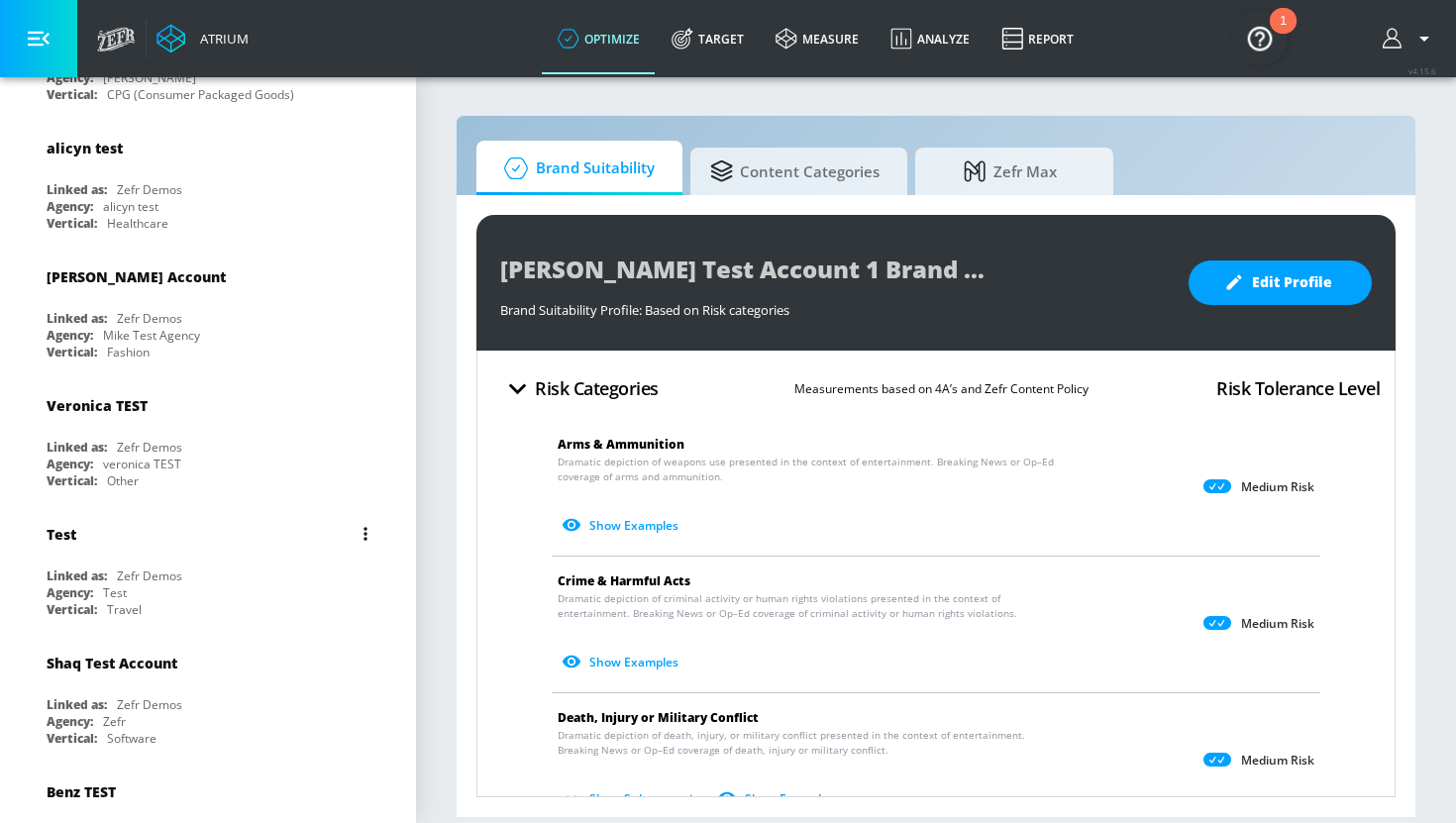 click on "Linked as: Zefr Demos" at bounding box center [213, 575] 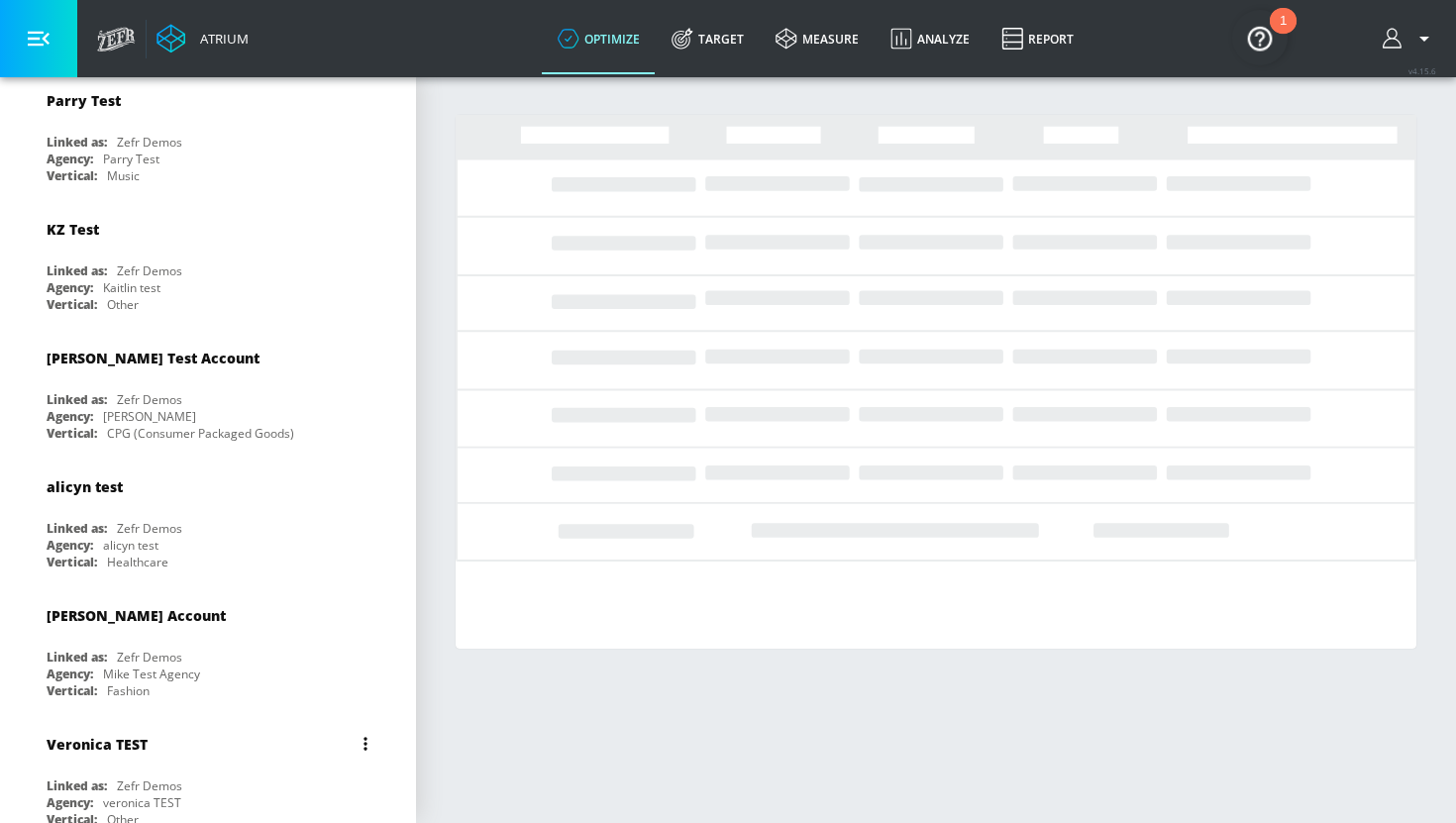 scroll, scrollTop: 0, scrollLeft: 0, axis: both 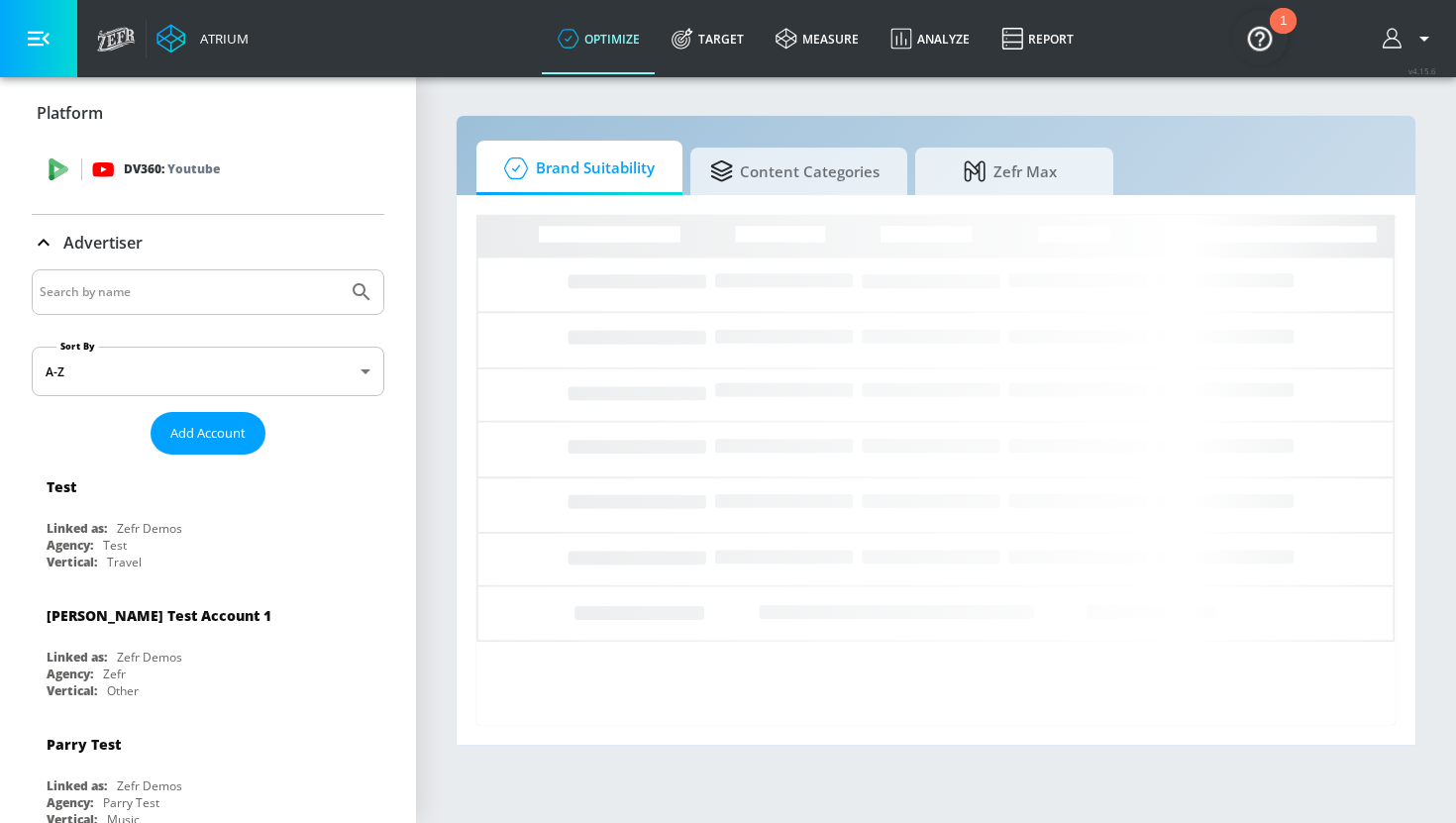click 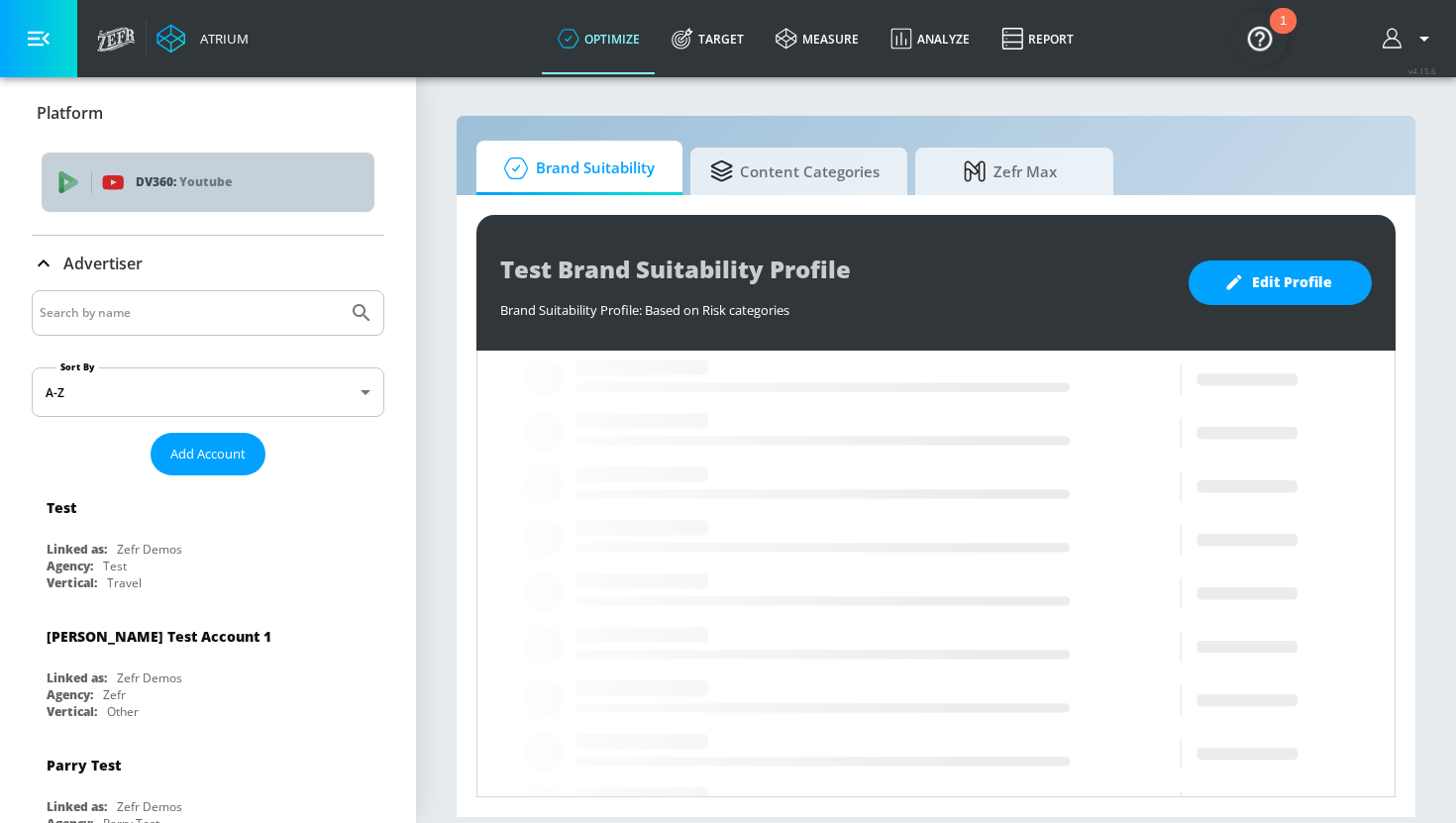 click on "DV360:   Youtube" at bounding box center (208, 182) 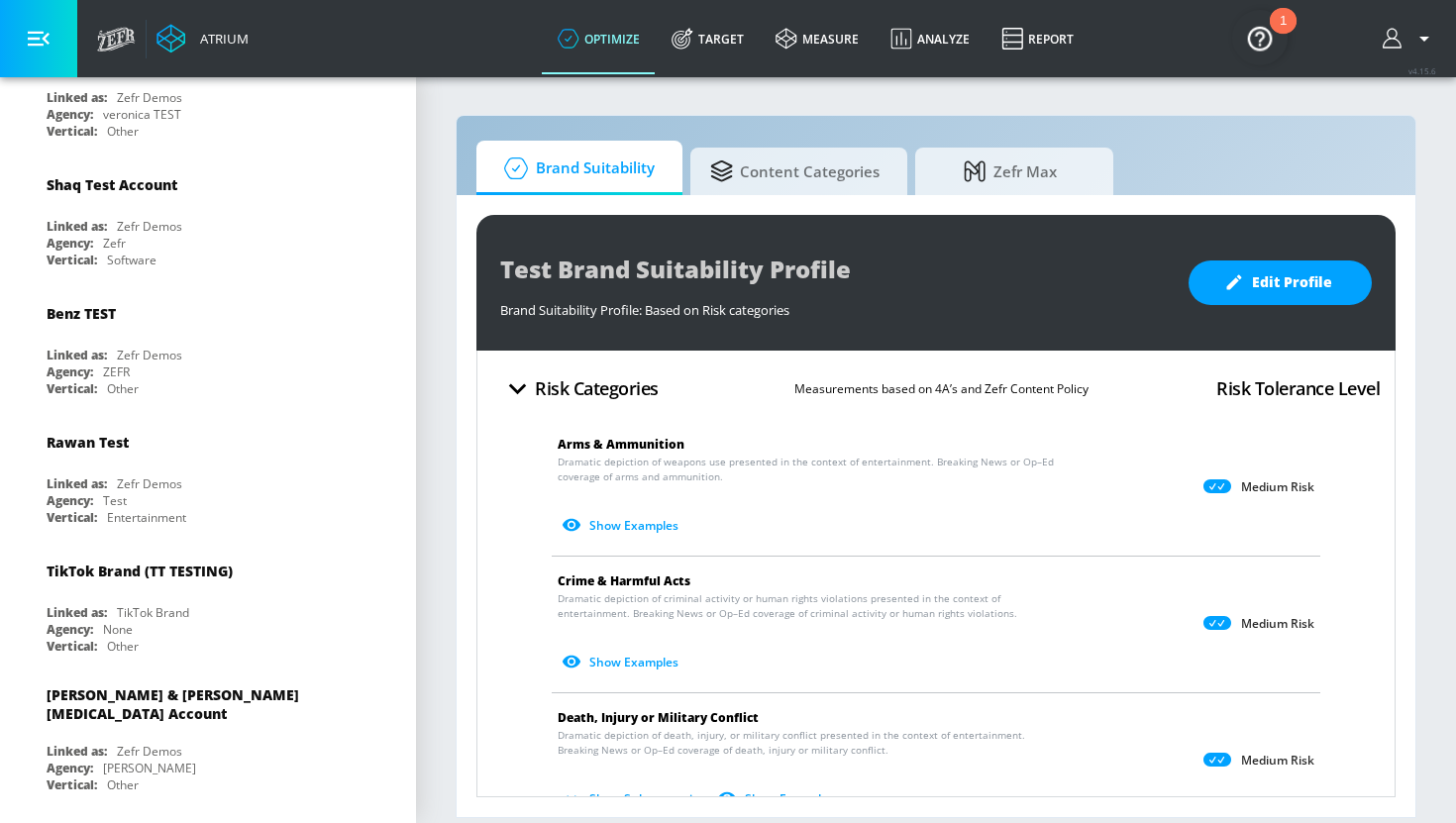 scroll, scrollTop: 1336, scrollLeft: 0, axis: vertical 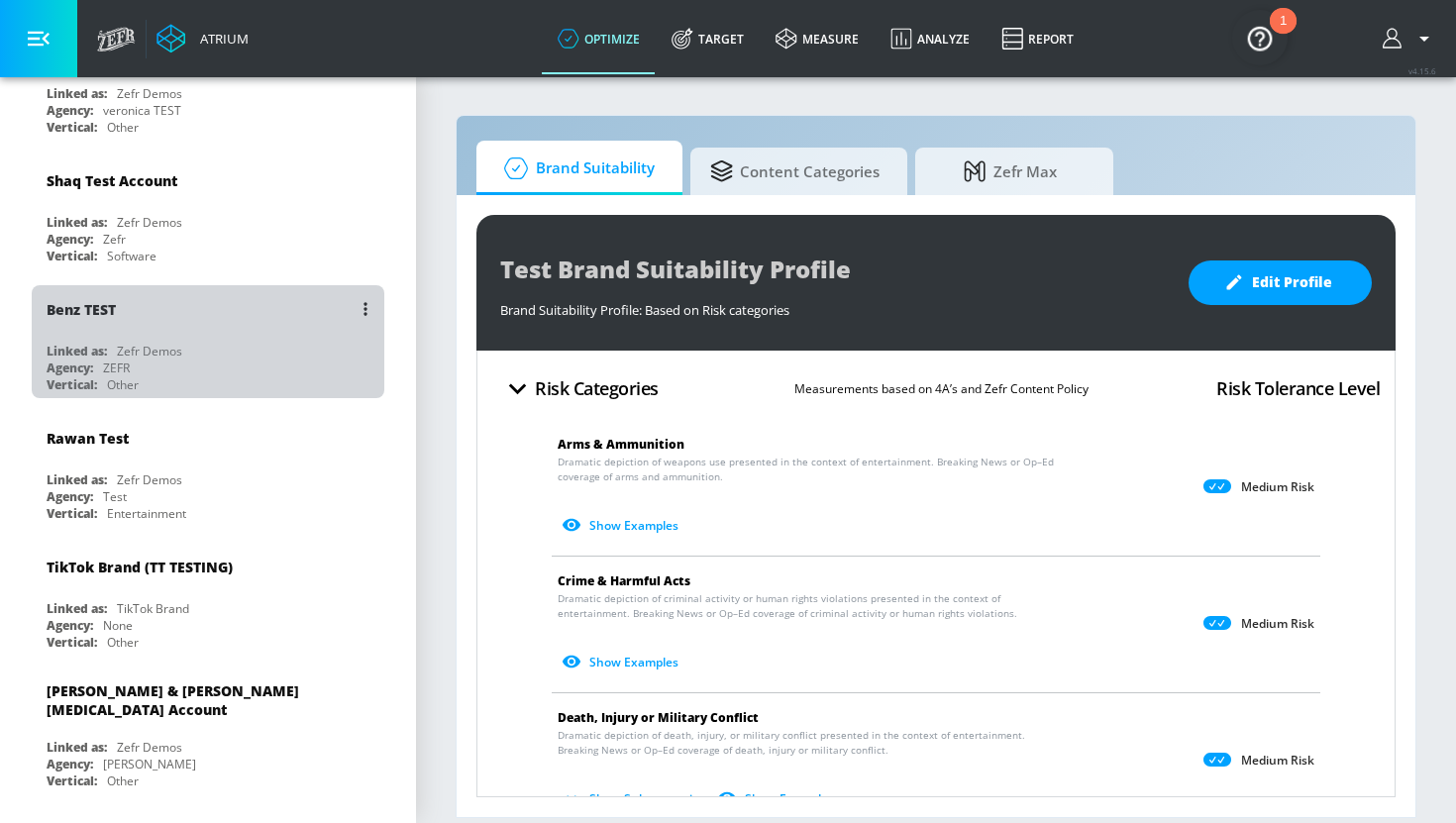 click on "Benz TEST" at bounding box center (213, 309) 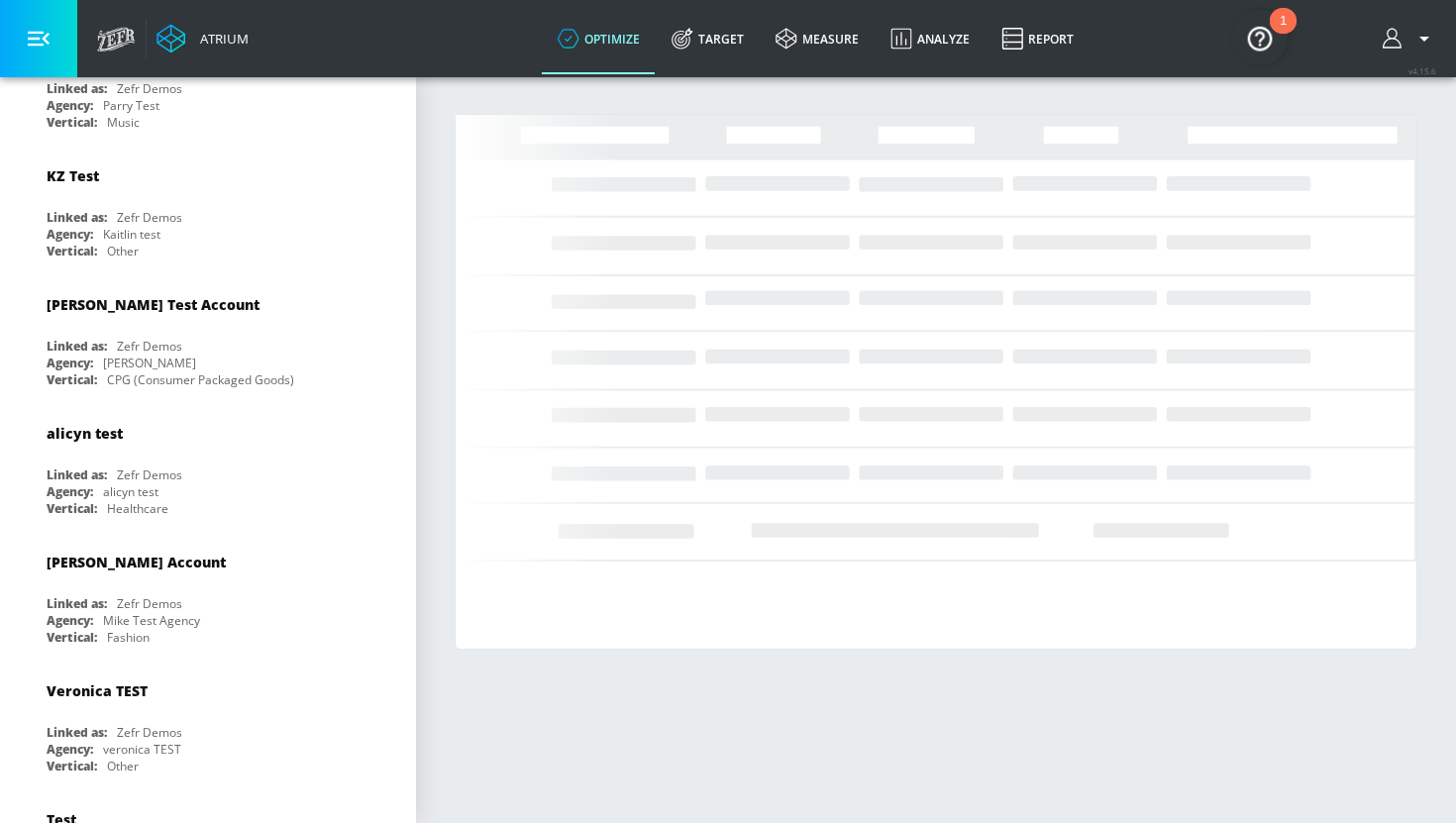 scroll, scrollTop: 0, scrollLeft: 0, axis: both 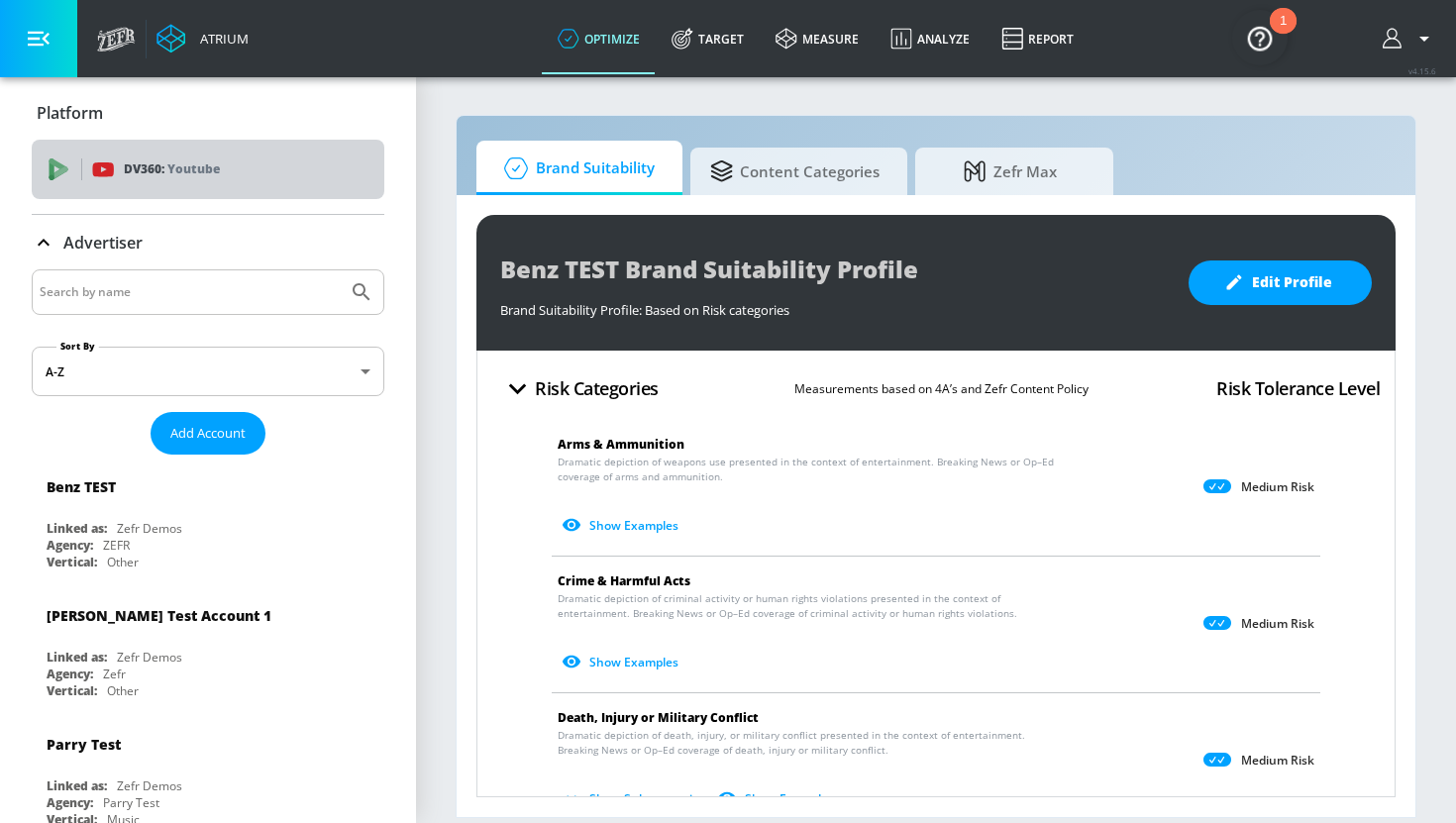 click on "Youtube" at bounding box center (193, 168) 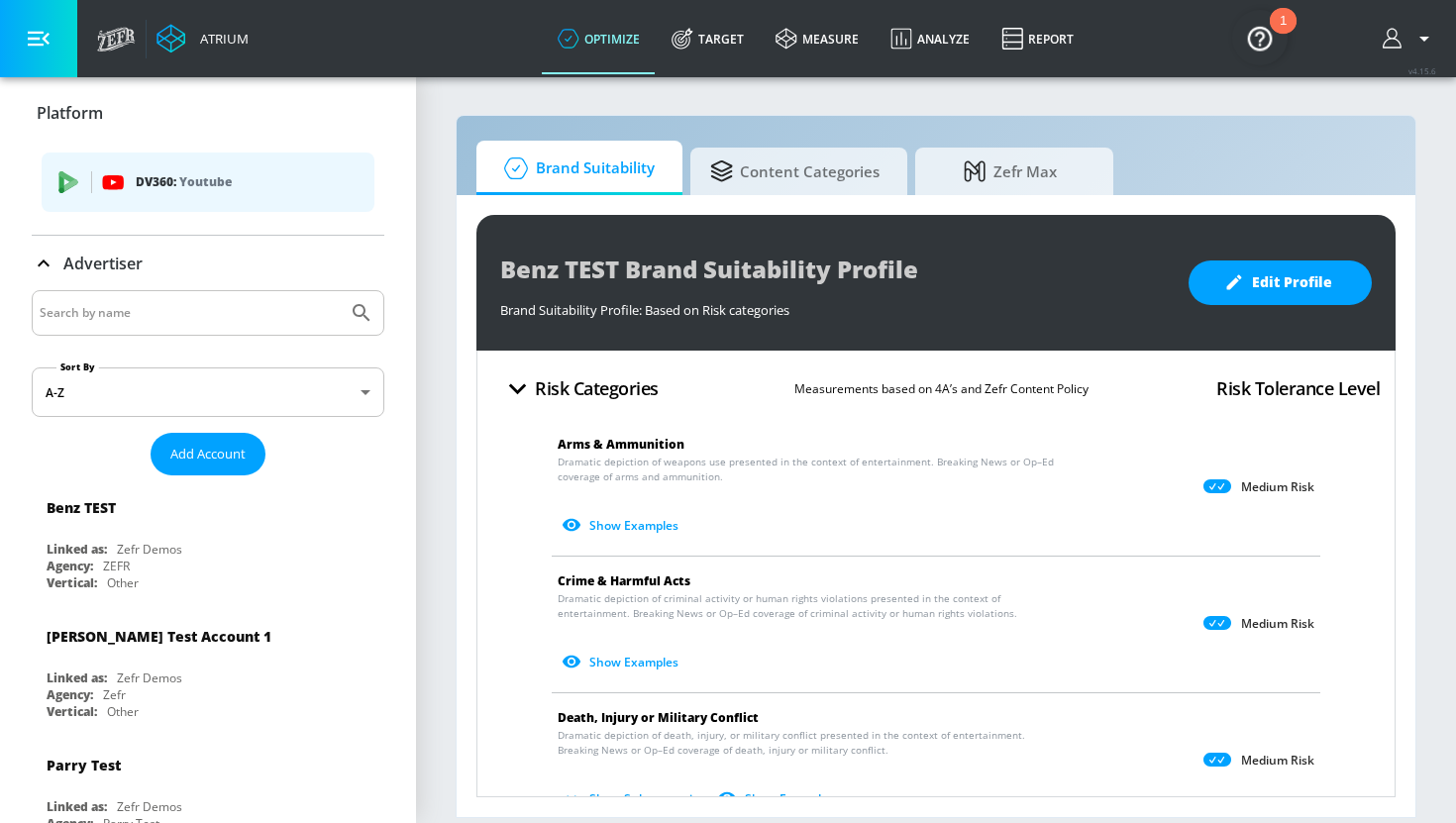 click on "DV360:   Youtube" at bounding box center (247, 182) 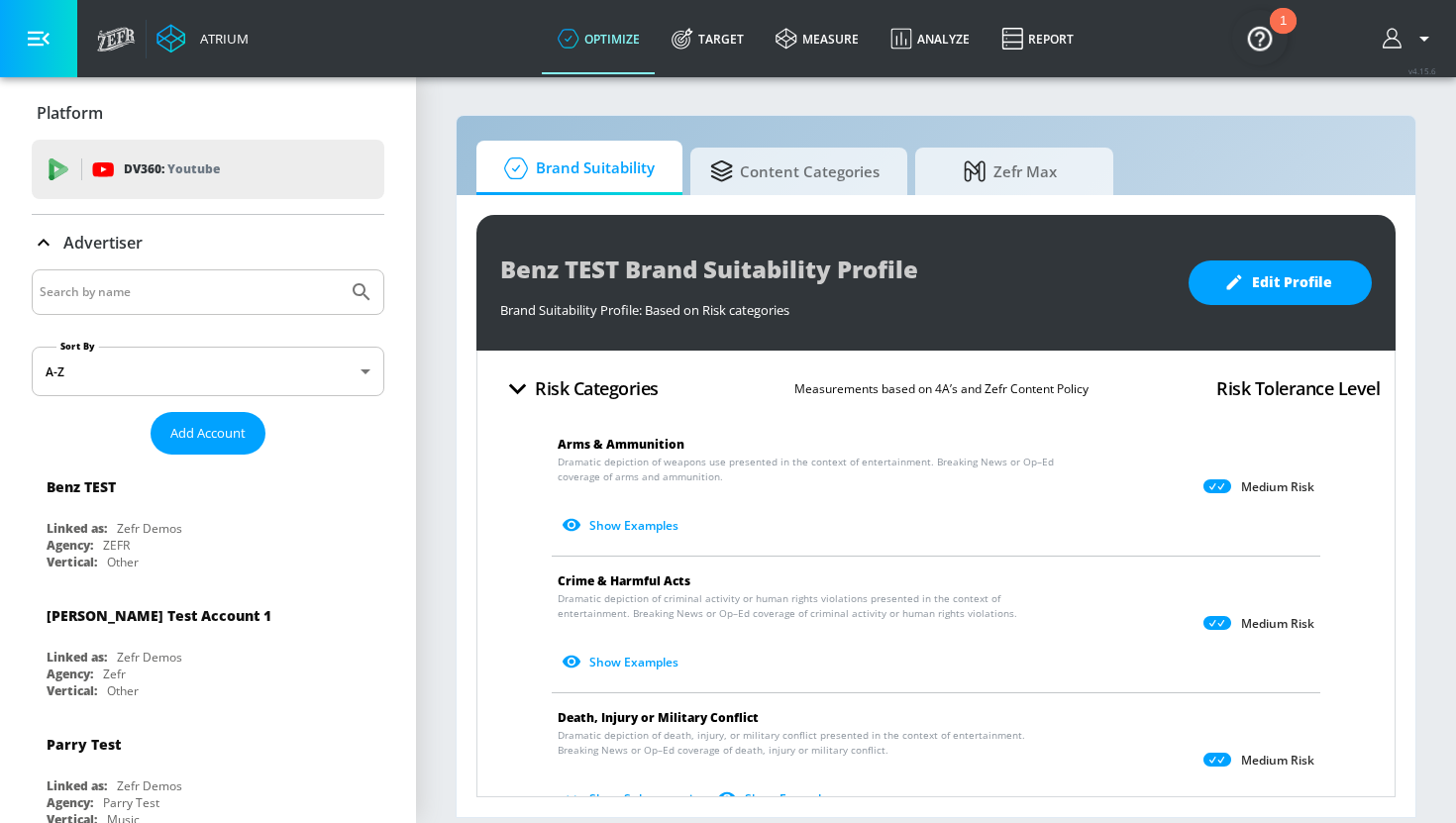 click on "Platform DV360:   Youtube DV360:   Youtube Advertiser Sort By A-Z asc ​ Add Account Benz TEST Linked as: Zefr Demos Agency: ZEFR Vertical: Other Aracely Test Account 1 Linked as: Zefr Demos Agency: Zefr Vertical: Other Parry Test Linked as: Zefr Demos Agency: Parry Test Vertical: Music KZ Test  Linked as: Zefr Demos Agency: Kaitlin test  Vertical: Other Casey C Test Account Linked as: Zefr Demos Agency: Sterling Cooper Vertical: CPG (Consumer Packaged Goods) alicyn test Linked as: Zefr Demos Agency: alicyn test Vertical: Healthcare Mike Test Account Linked as: Zefr Demos Agency: Mike Test Agency Vertical: Fashion Veronica TEST Linked as: Zefr Demos Agency: veronica TEST Vertical: Other Test Linked as: Zefr Demos Agency: Test Vertical: Travel Shaq Test Account Linked as: Zefr Demos Agency: Zefr Vertical: Software Rawan Test Linked as: Zefr Demos Agency: Test Vertical: Entertainment TikTok Brand (TT TESTING) Linked as: TikTok Brand Agency: None Vertical: Other Stephanie & Ana Test Account Linked as: Agency:" at bounding box center [208, 6728] 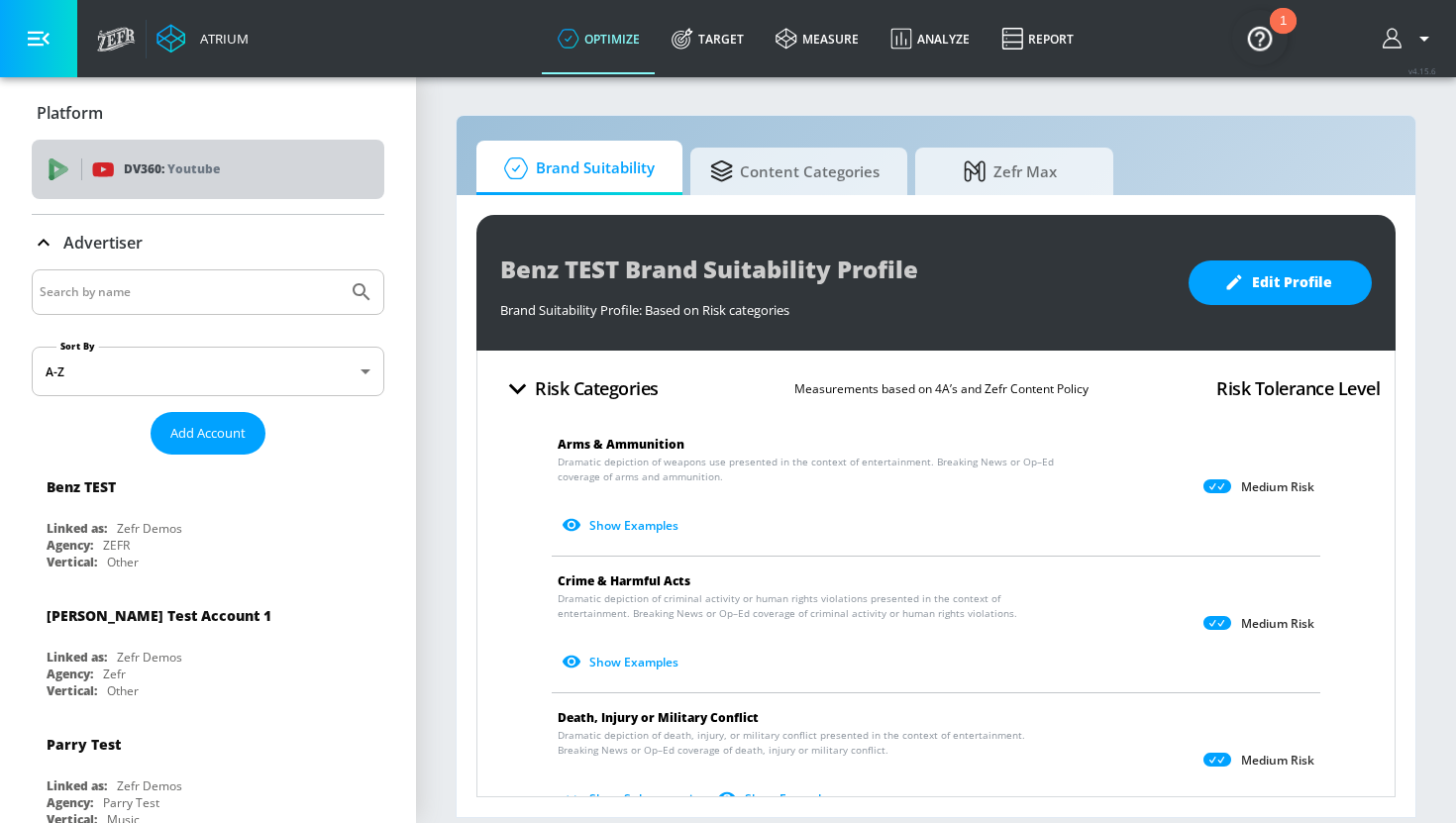 click on "Youtube" at bounding box center (193, 168) 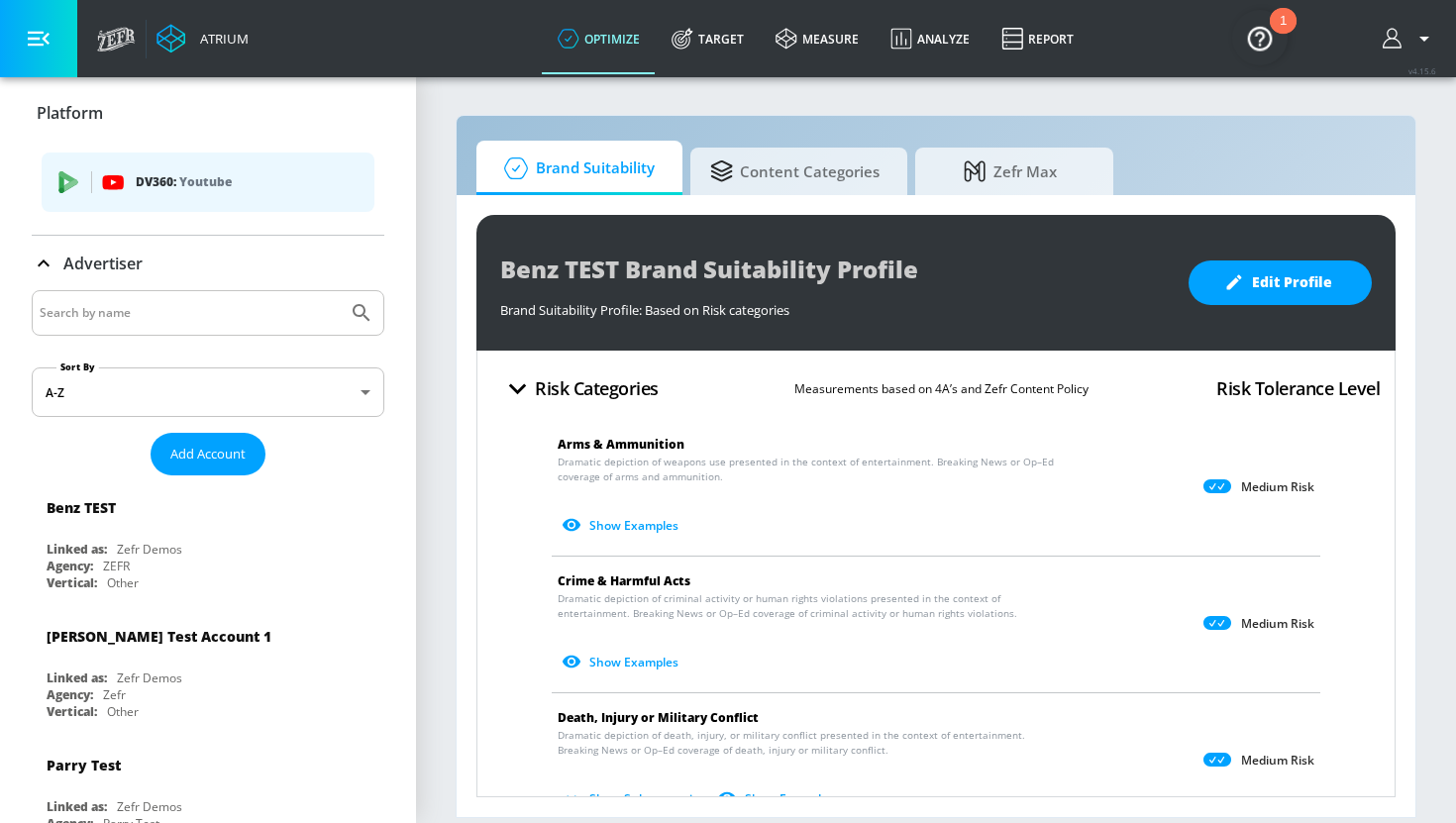 click on "Platform DV360:   Youtube Advertiser Sort By A-Z asc ​ Add Account Benz TEST Linked as: Zefr Demos Agency: ZEFR Vertical: Other Aracely Test Account 1 Linked as: Zefr Demos Agency: Zefr Vertical: Other Parry Test Linked as: Zefr Demos Agency: Parry Test Vertical: Music KZ Test  Linked as: Zefr Demos Agency: Kaitlin test  Vertical: Other Casey C Test Account Linked as: Zefr Demos Agency: Sterling Cooper Vertical: CPG (Consumer Packaged Goods) alicyn test Linked as: Zefr Demos Agency: alicyn test Vertical: Healthcare Mike Test Account Linked as: Zefr Demos Agency: Mike Test Agency Vertical: Fashion Veronica TEST Linked as: Zefr Demos Agency: veronica TEST Vertical: Other Test Linked as: Zefr Demos Agency: Test Vertical: Travel Shaq Test Account Linked as: Zefr Demos Agency: Zefr Vertical: Software Rawan Test Linked as: Zefr Demos Agency: Test Vertical: Entertainment TikTok Brand (TT TESTING) Linked as: TikTok Brand Agency: None Vertical: Other Stephanie & Ana Test Account Linked as: Zefr Demos Agency: Other" at bounding box center (208, 6738) 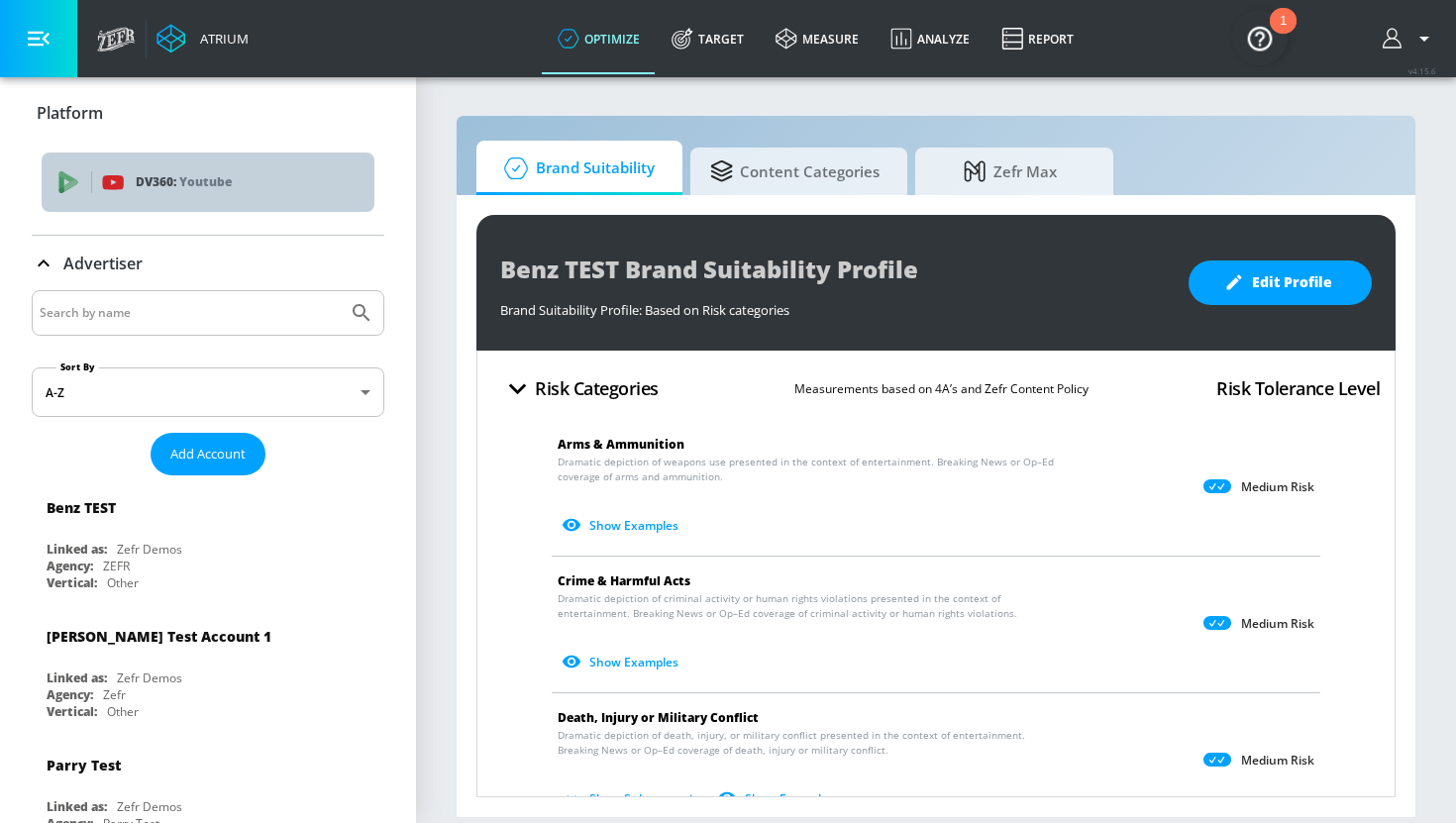 click 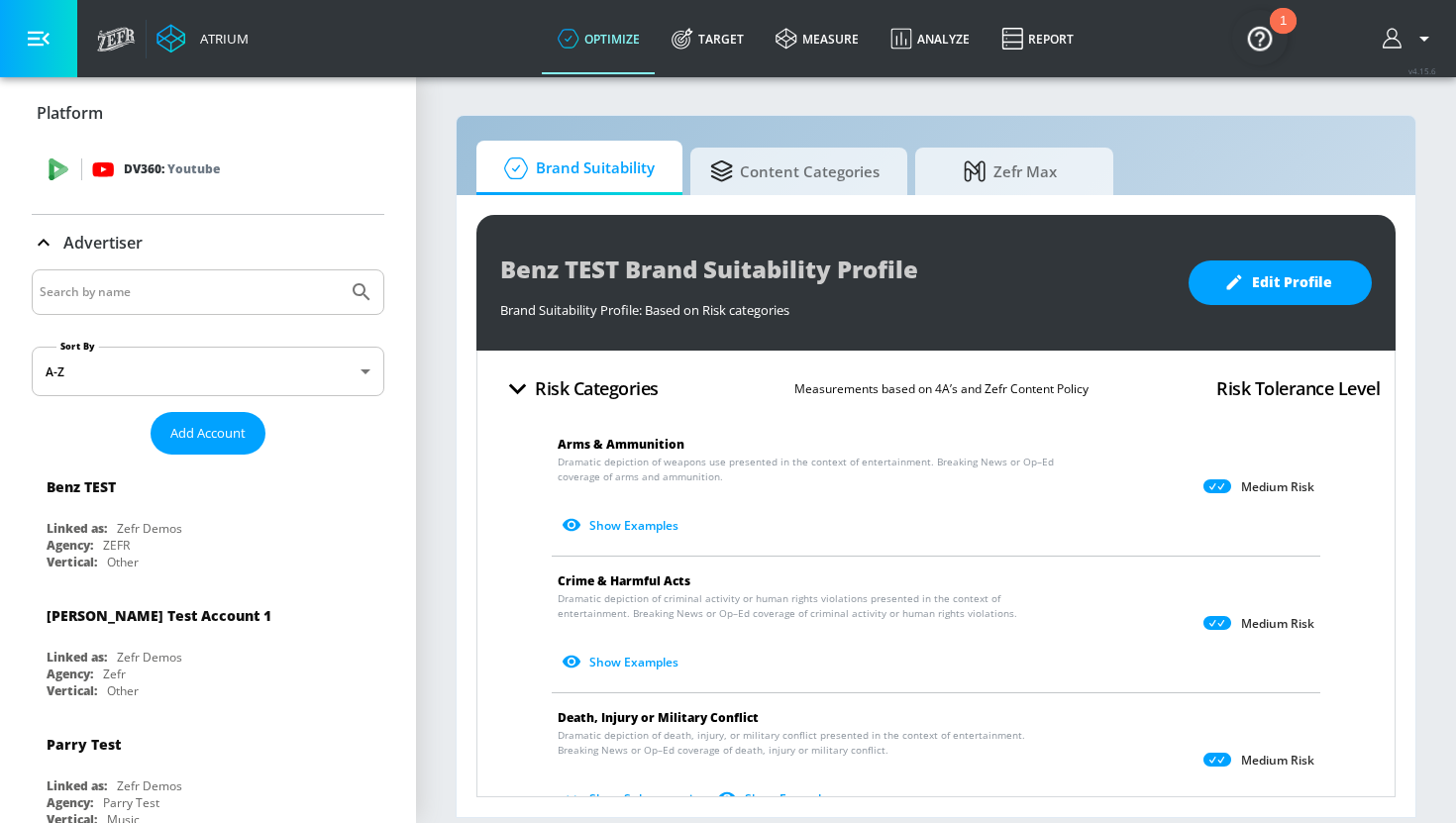 click 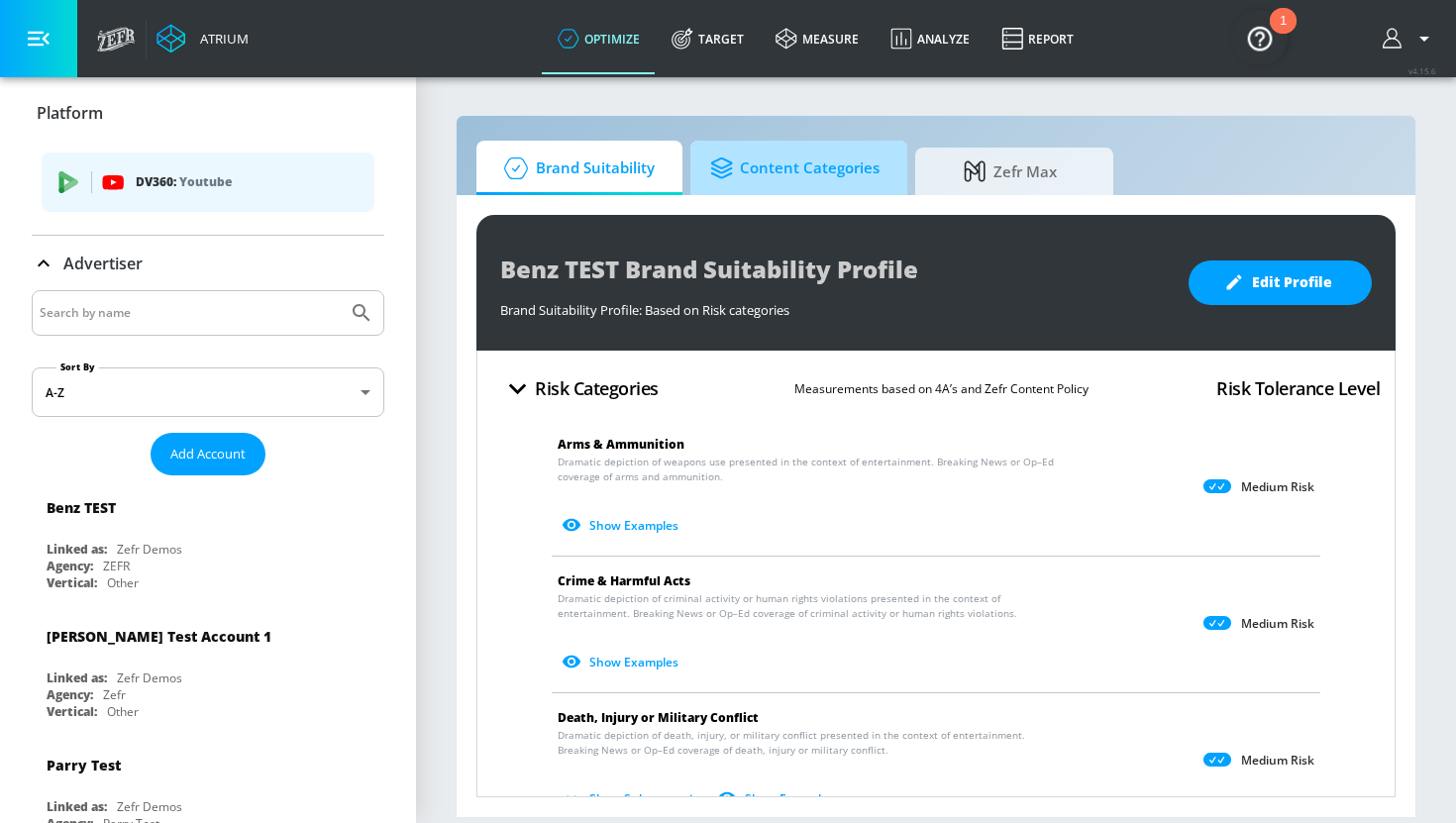 click on "Content Categories" at bounding box center (794, 168) 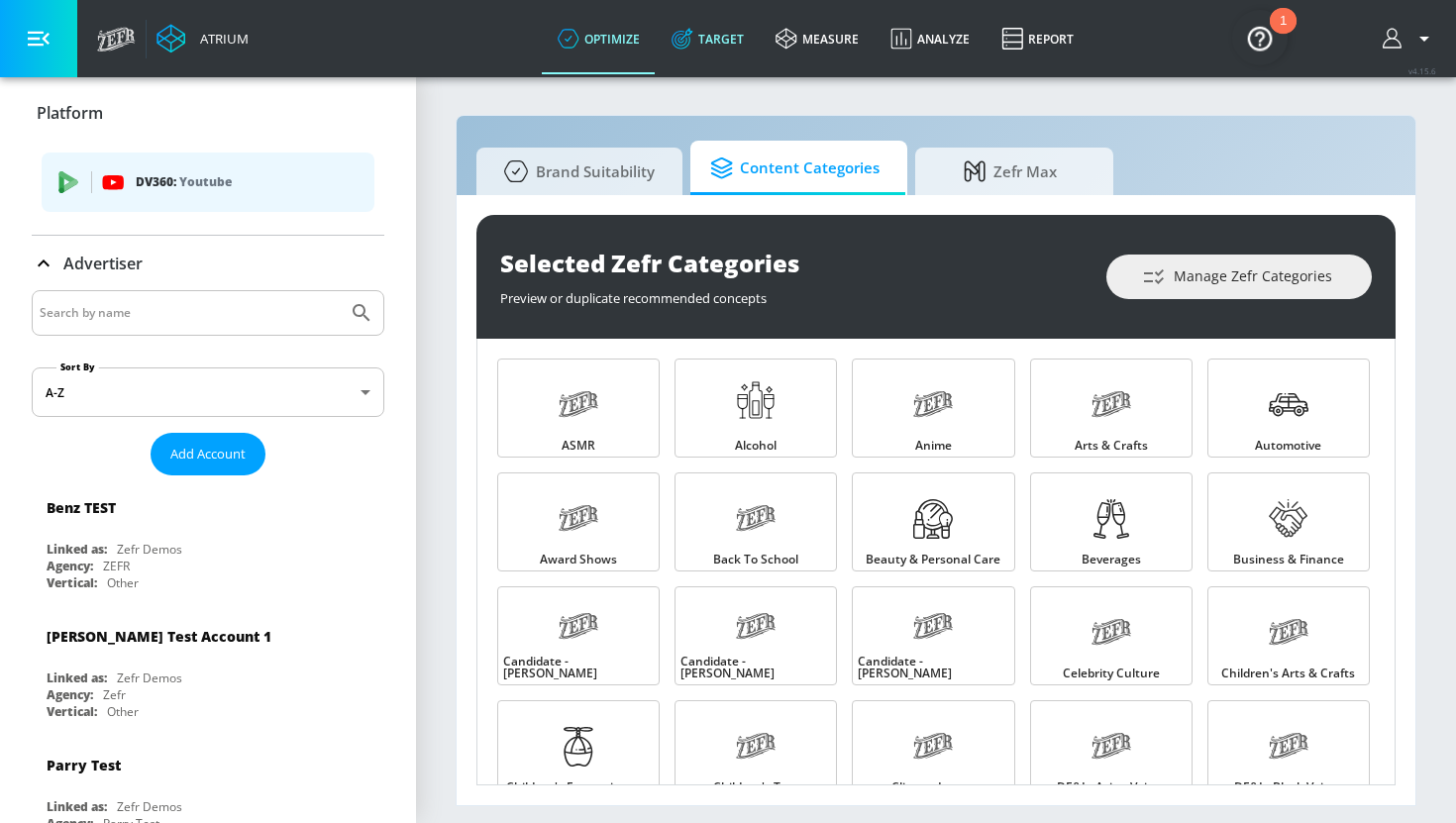 click on "Target" at bounding box center (707, 39) 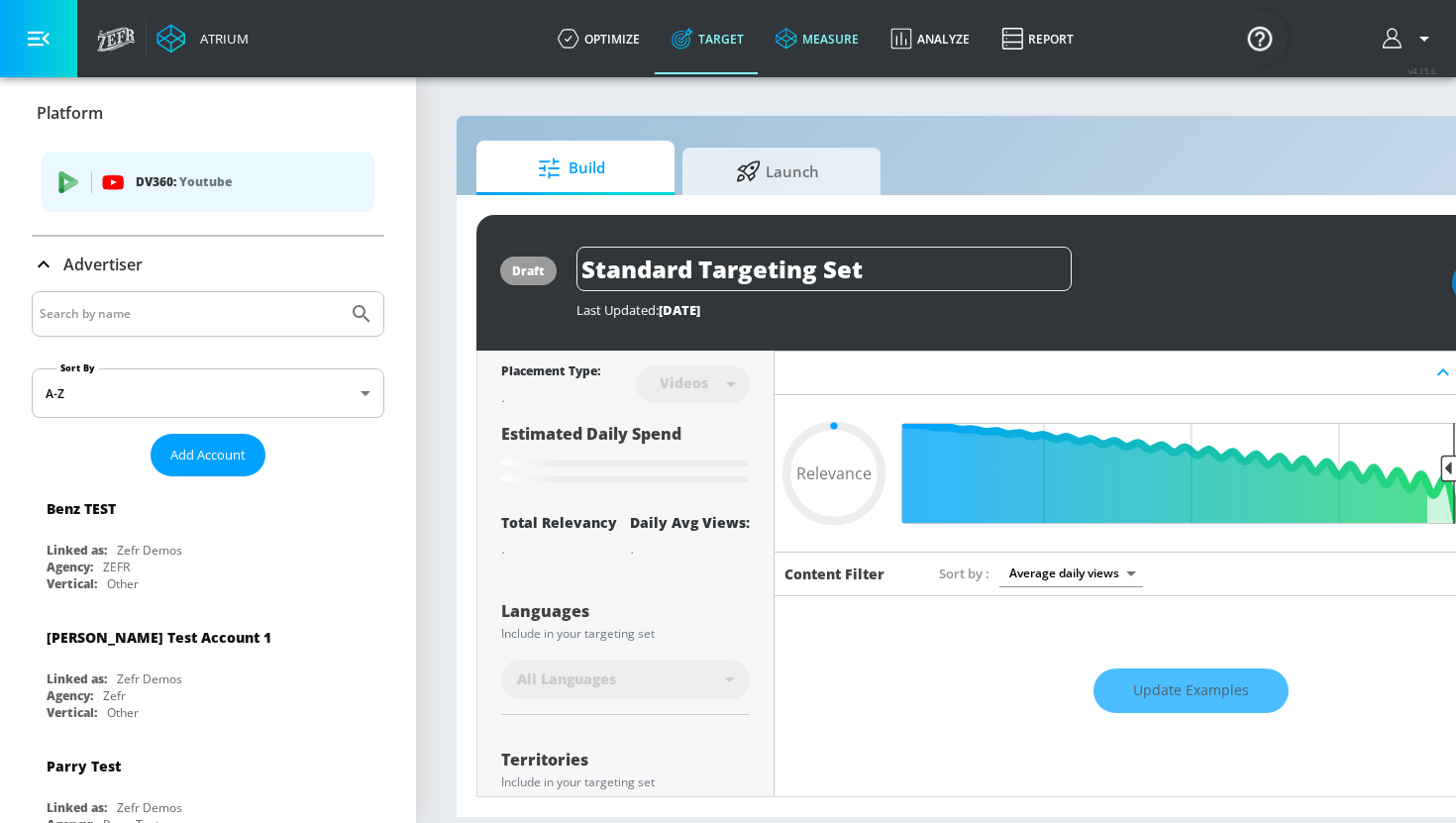 type on "0.05" 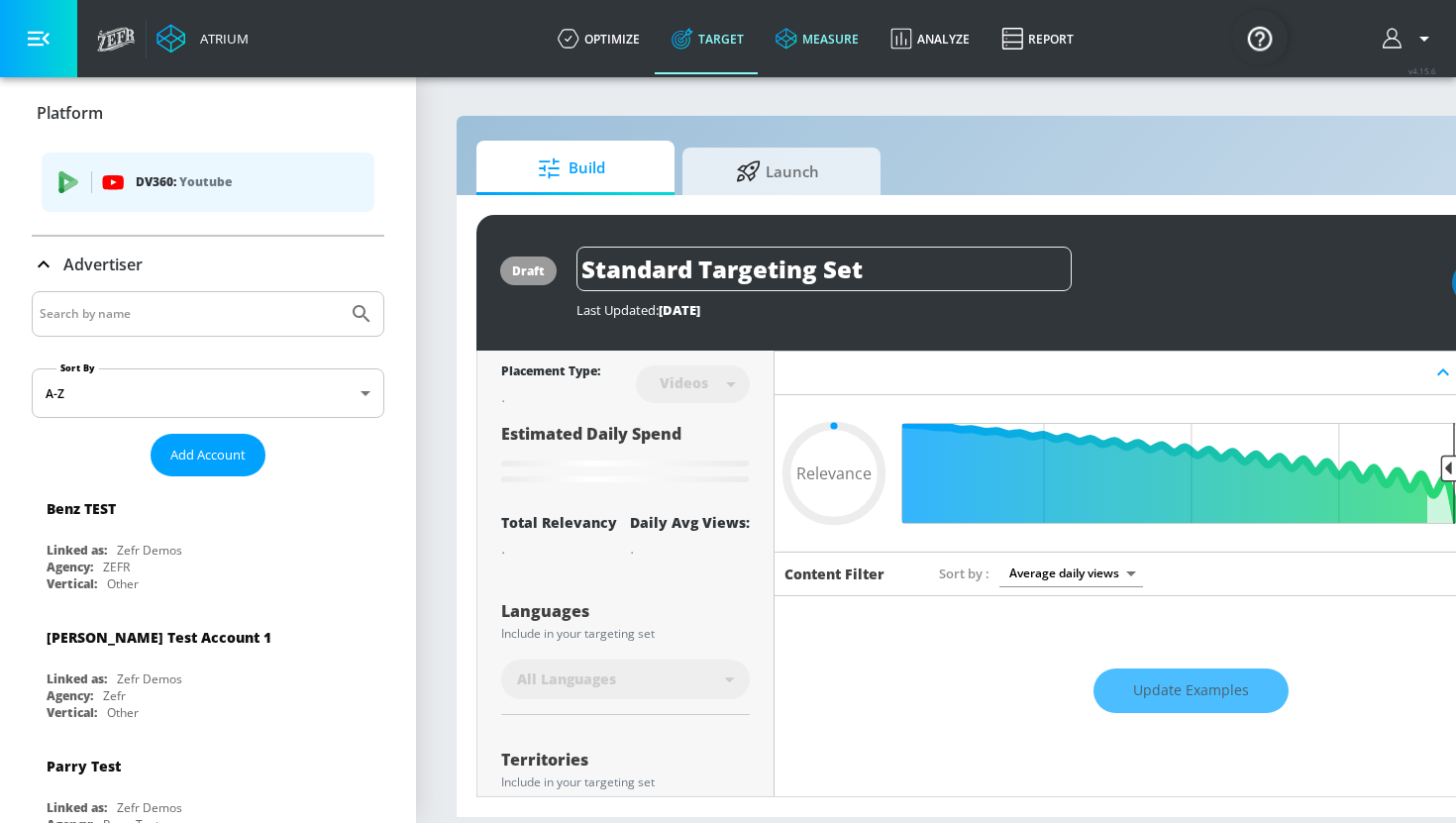 click on "measure" at bounding box center [817, 39] 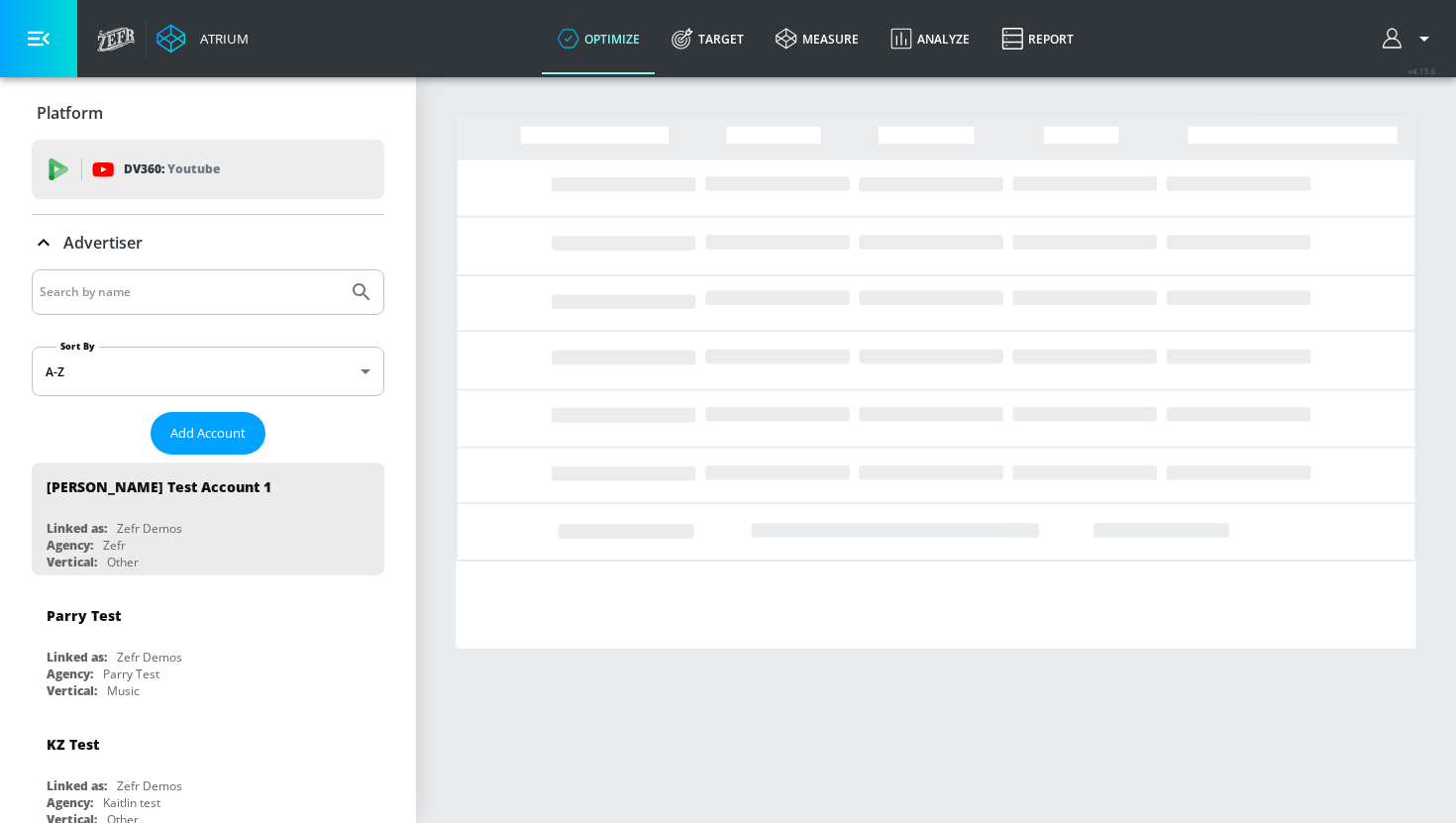 scroll, scrollTop: 0, scrollLeft: 0, axis: both 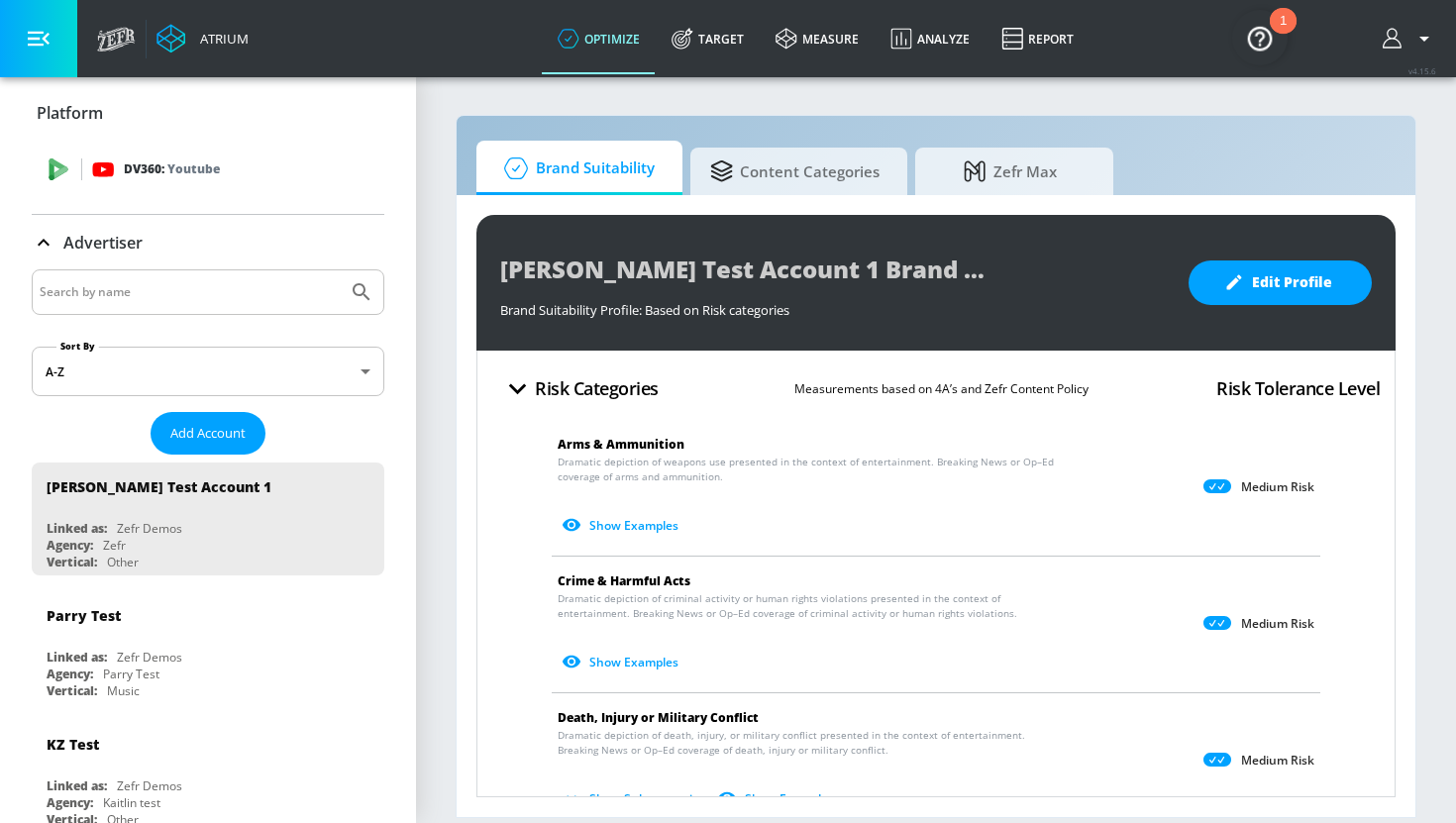 click 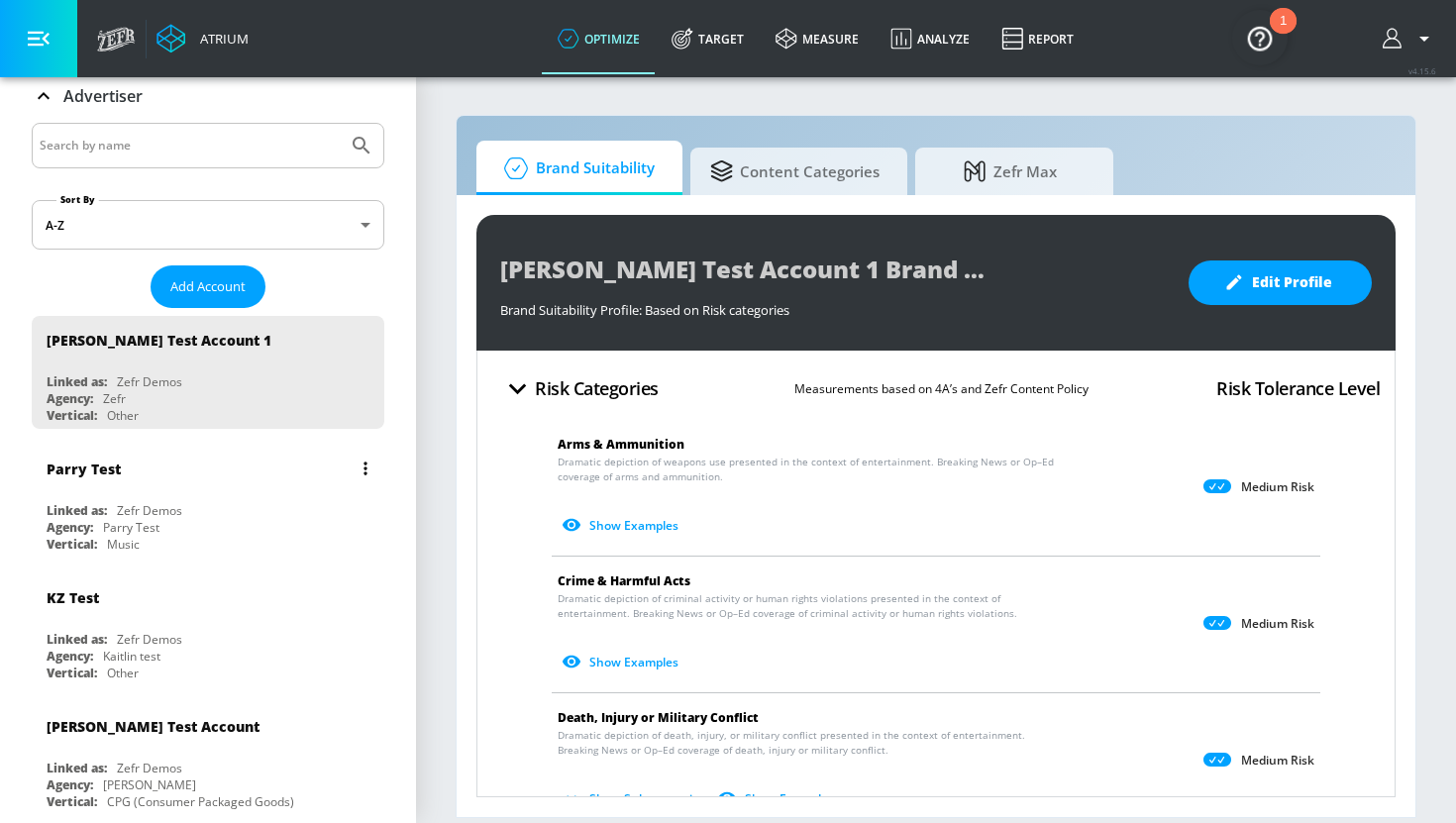 scroll, scrollTop: 168, scrollLeft: 0, axis: vertical 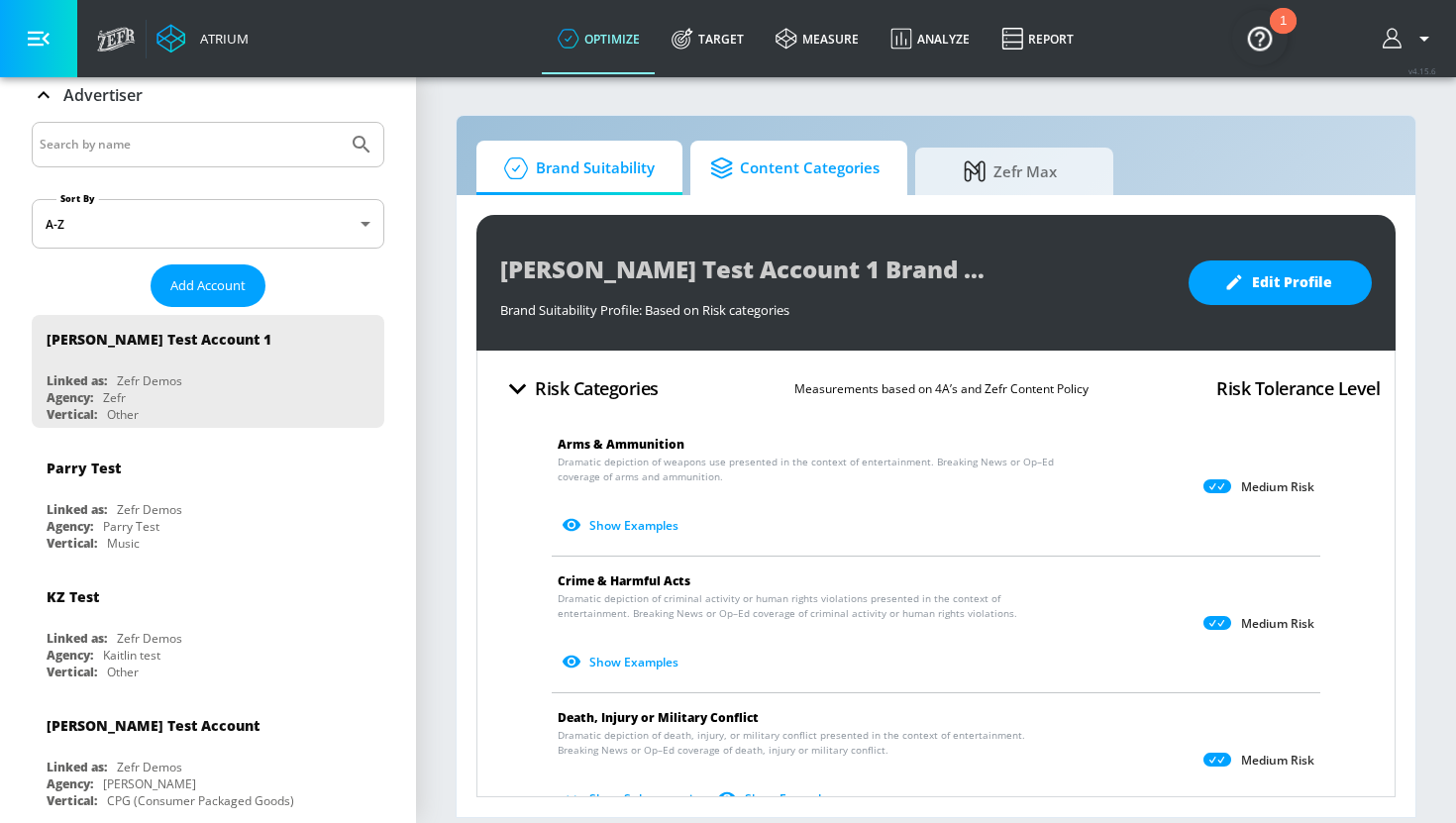 click on "Content Categories" at bounding box center (794, 168) 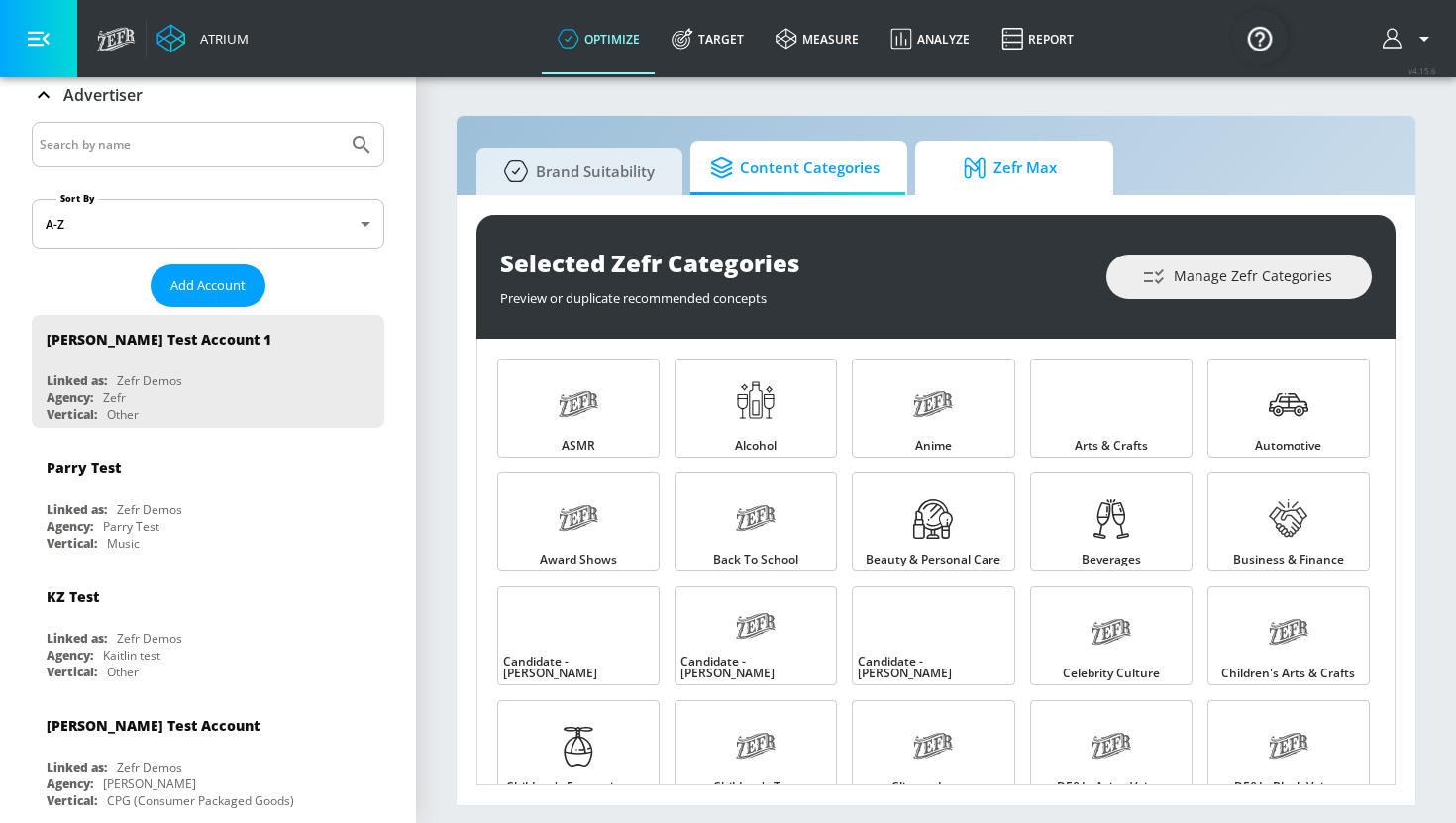 click on "Zefr Max" at bounding box center [1010, 168] 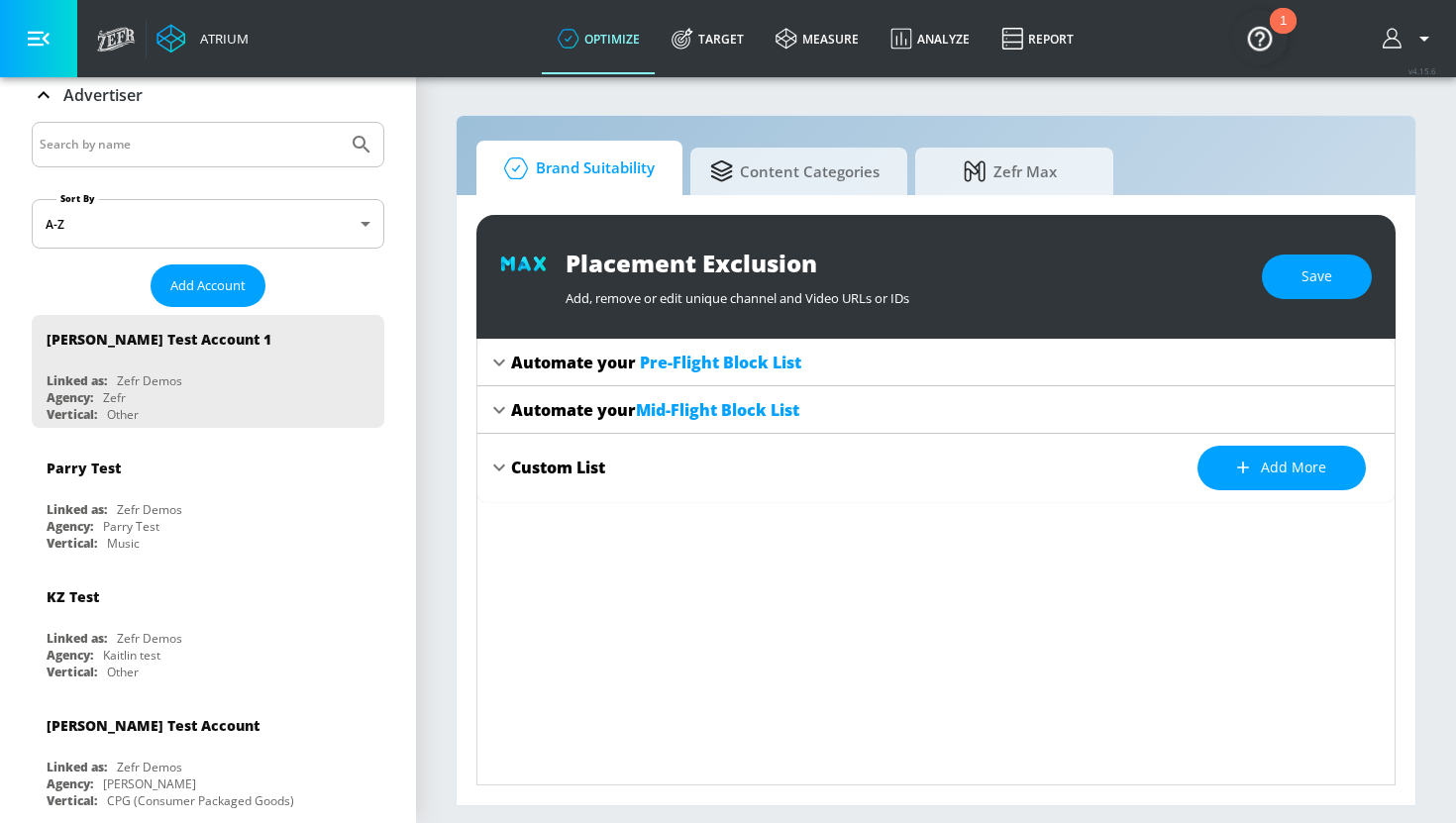 click on "Brand Suitability" at bounding box center [575, 168] 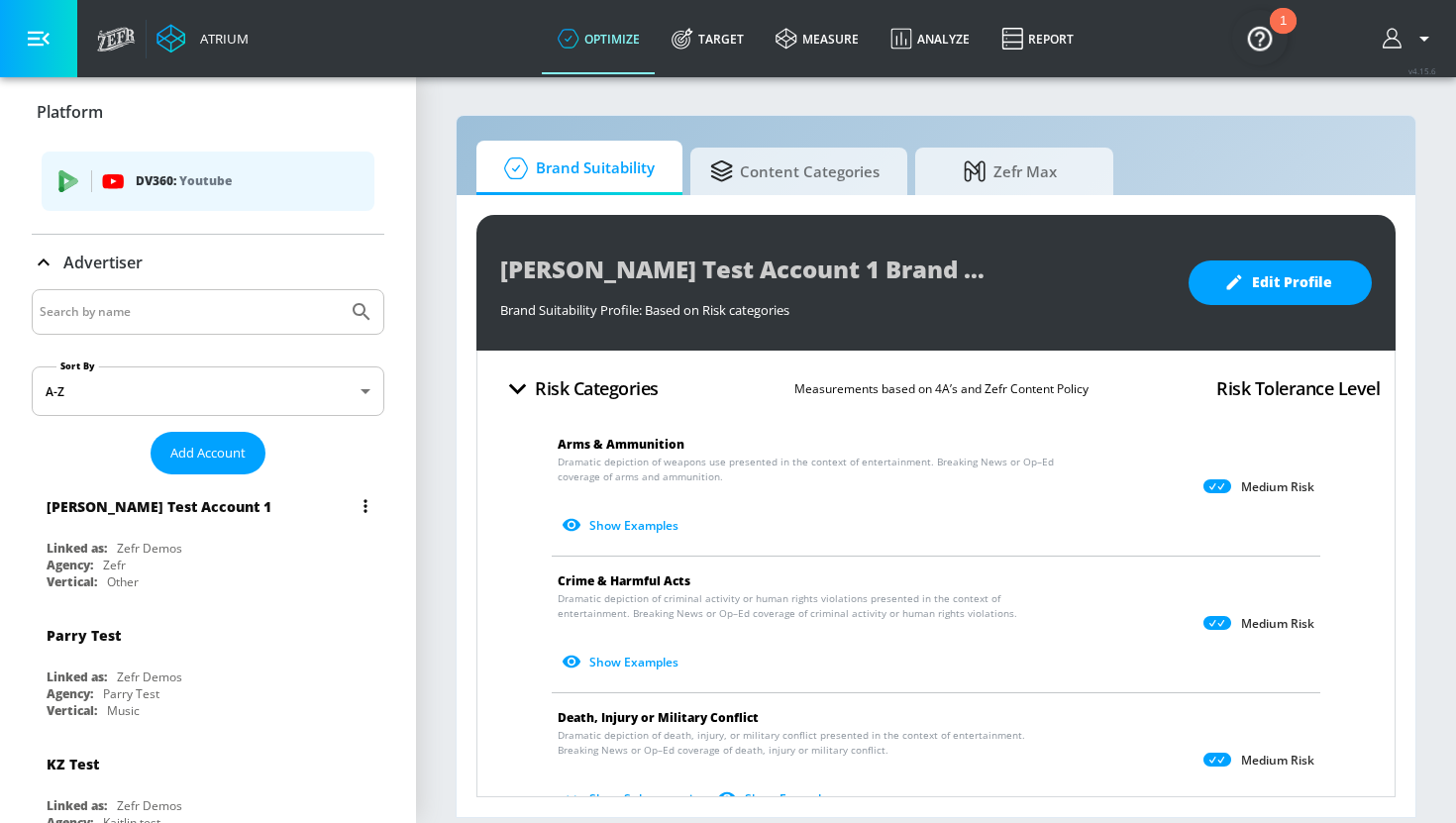 scroll, scrollTop: 0, scrollLeft: 0, axis: both 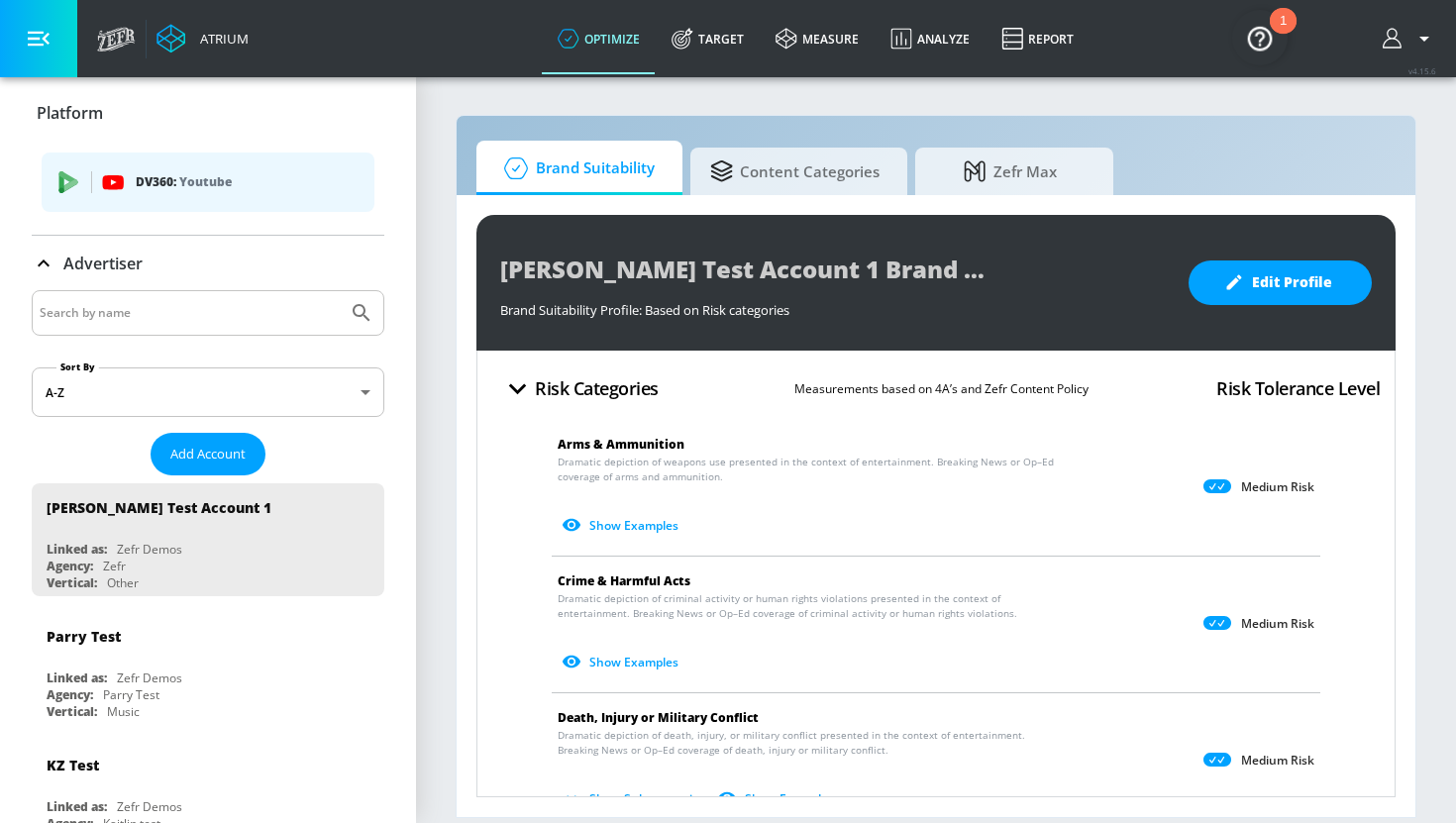 click on "Youtube" at bounding box center (205, 181) 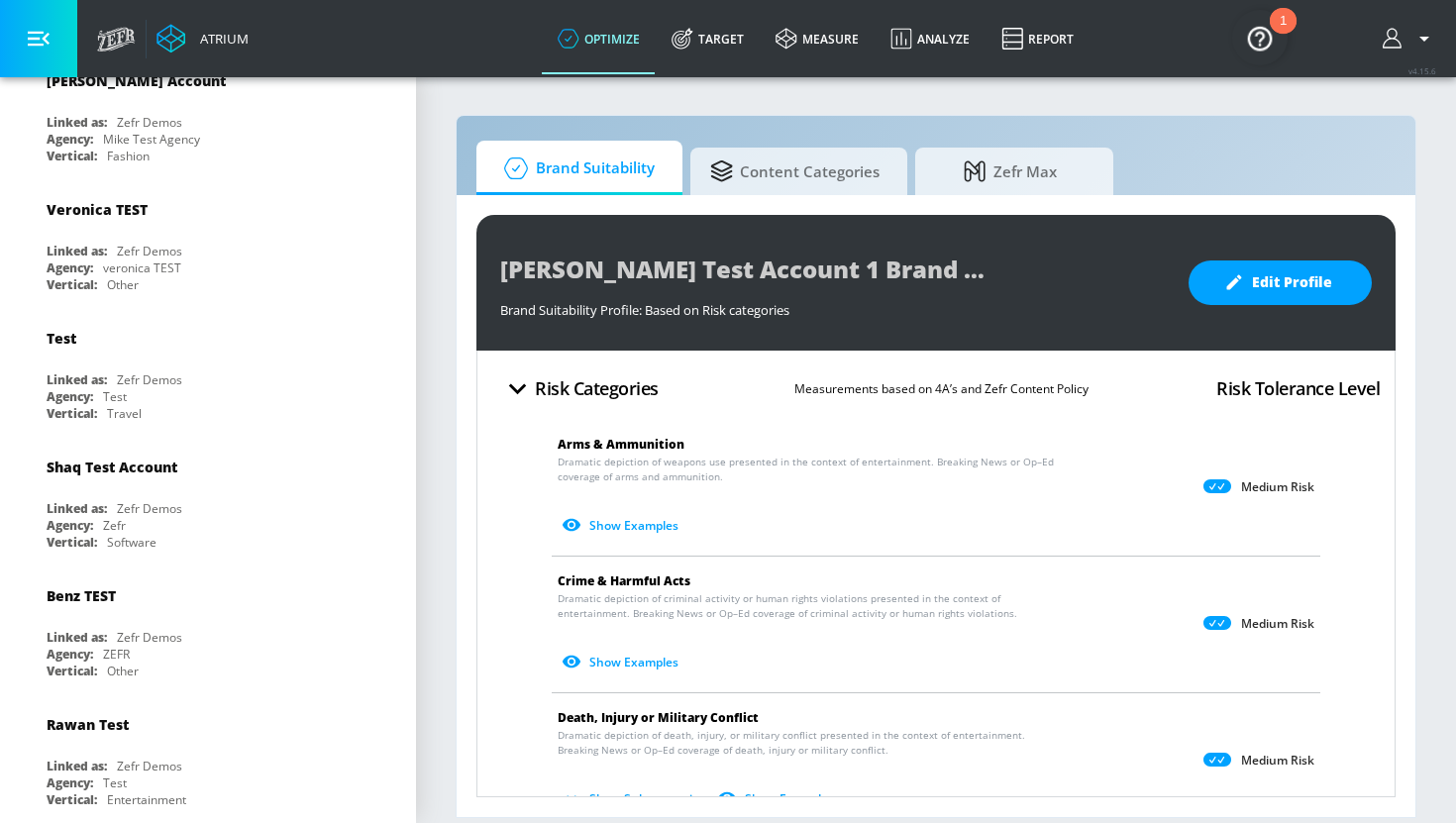 scroll, scrollTop: 1083, scrollLeft: 0, axis: vertical 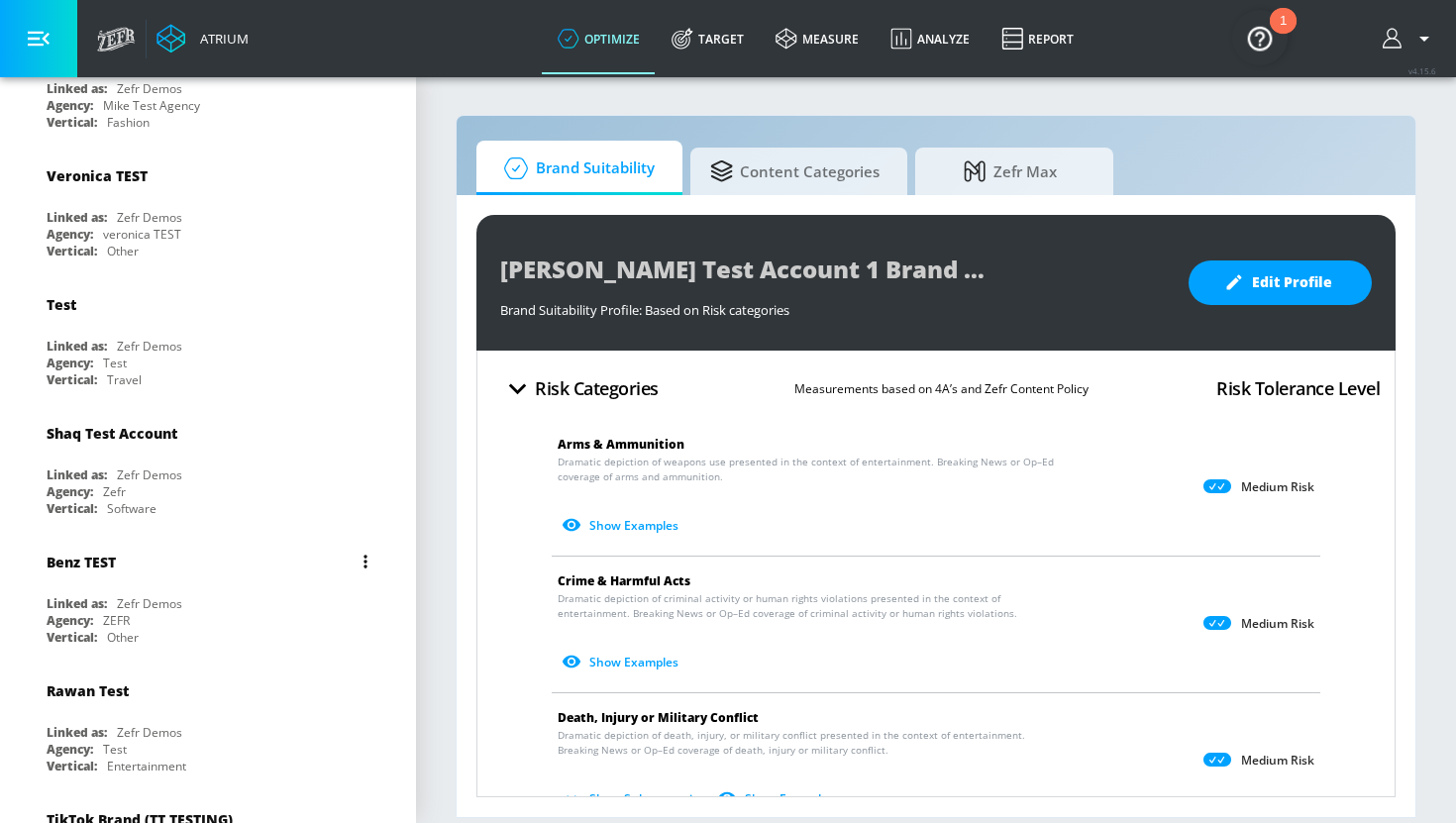 click on "Linked as: Zefr Demos" at bounding box center (213, 603) 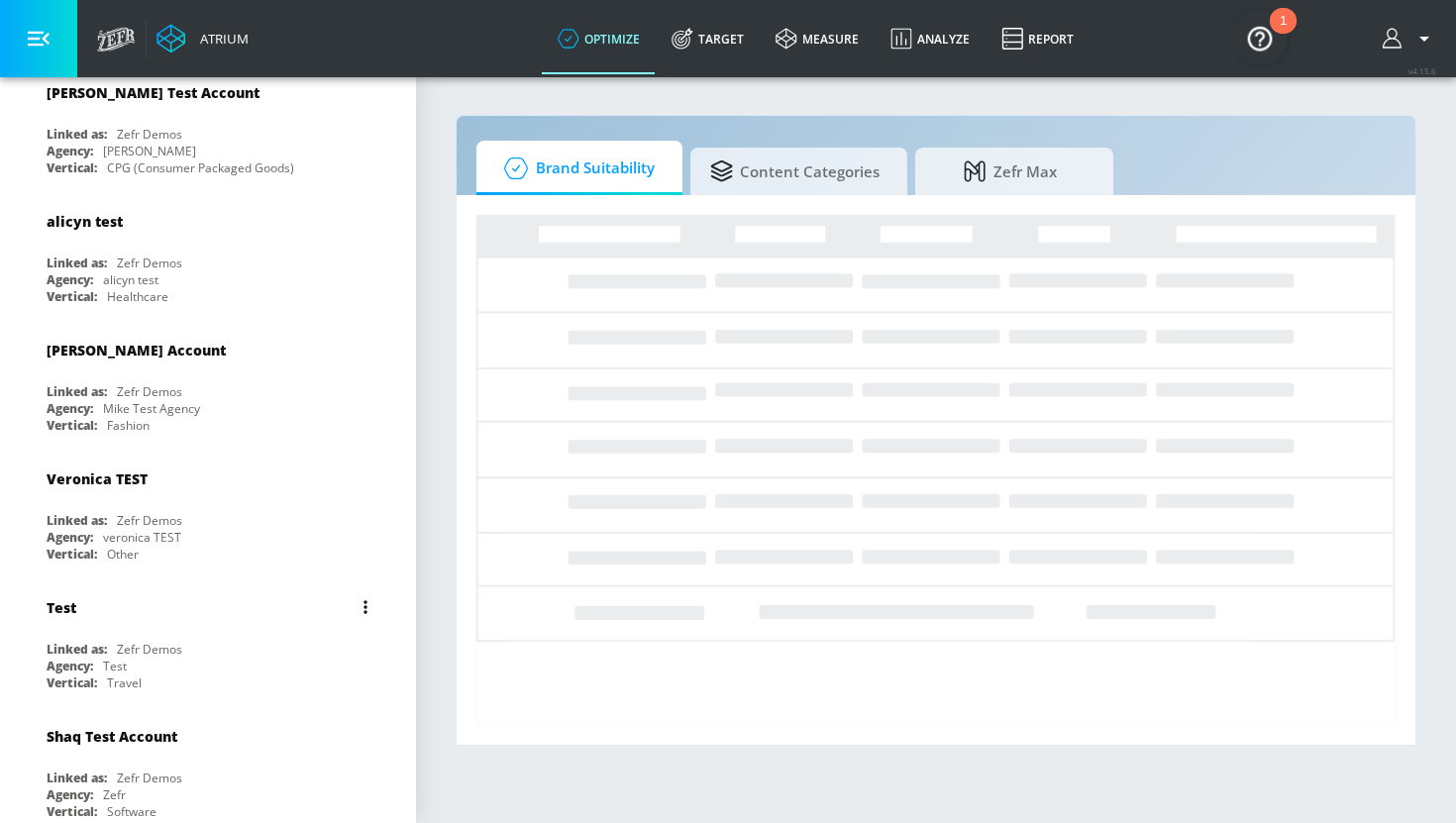 scroll, scrollTop: 929, scrollLeft: 0, axis: vertical 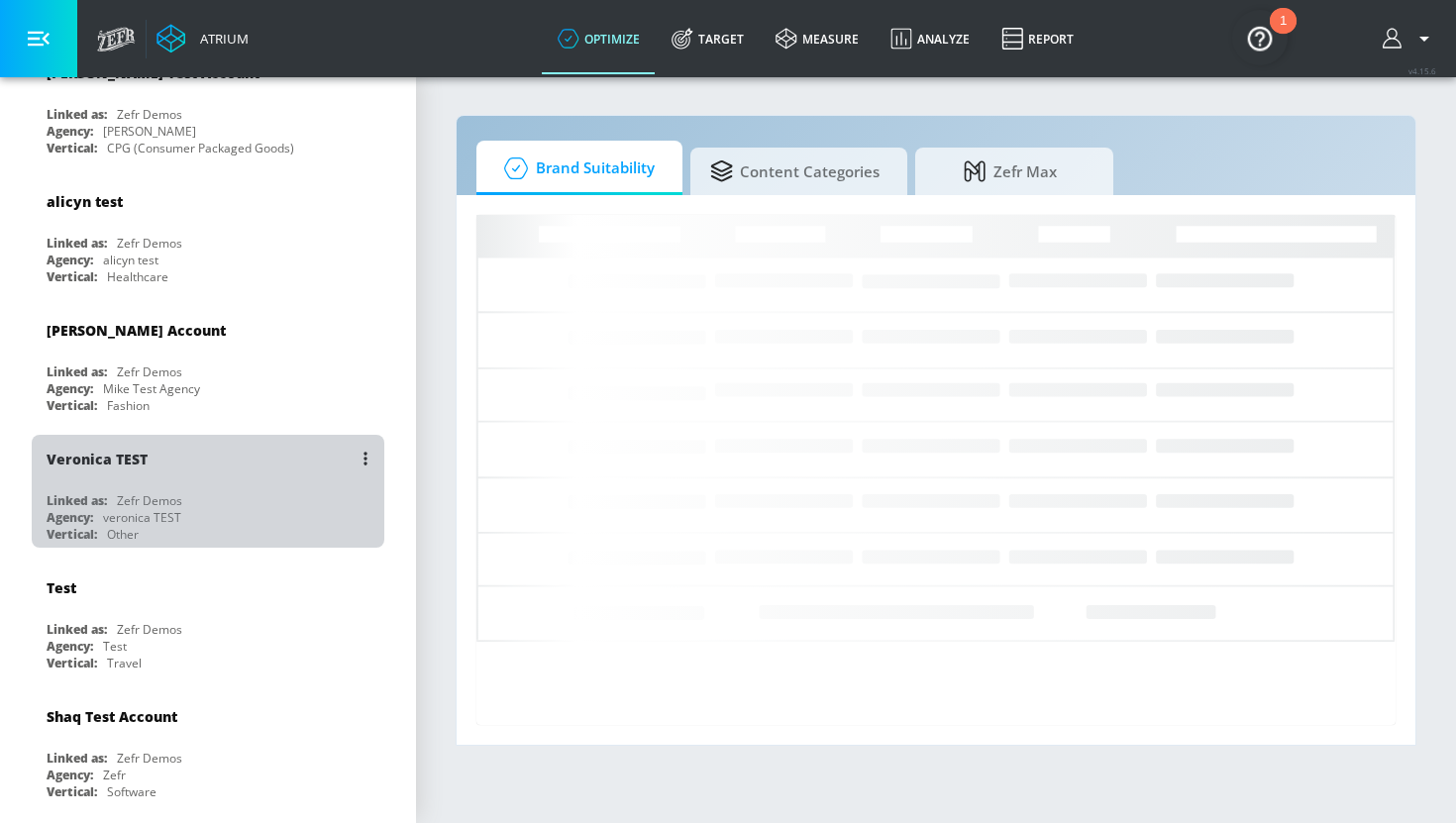 click on "Veronica TEST" at bounding box center [213, 459] 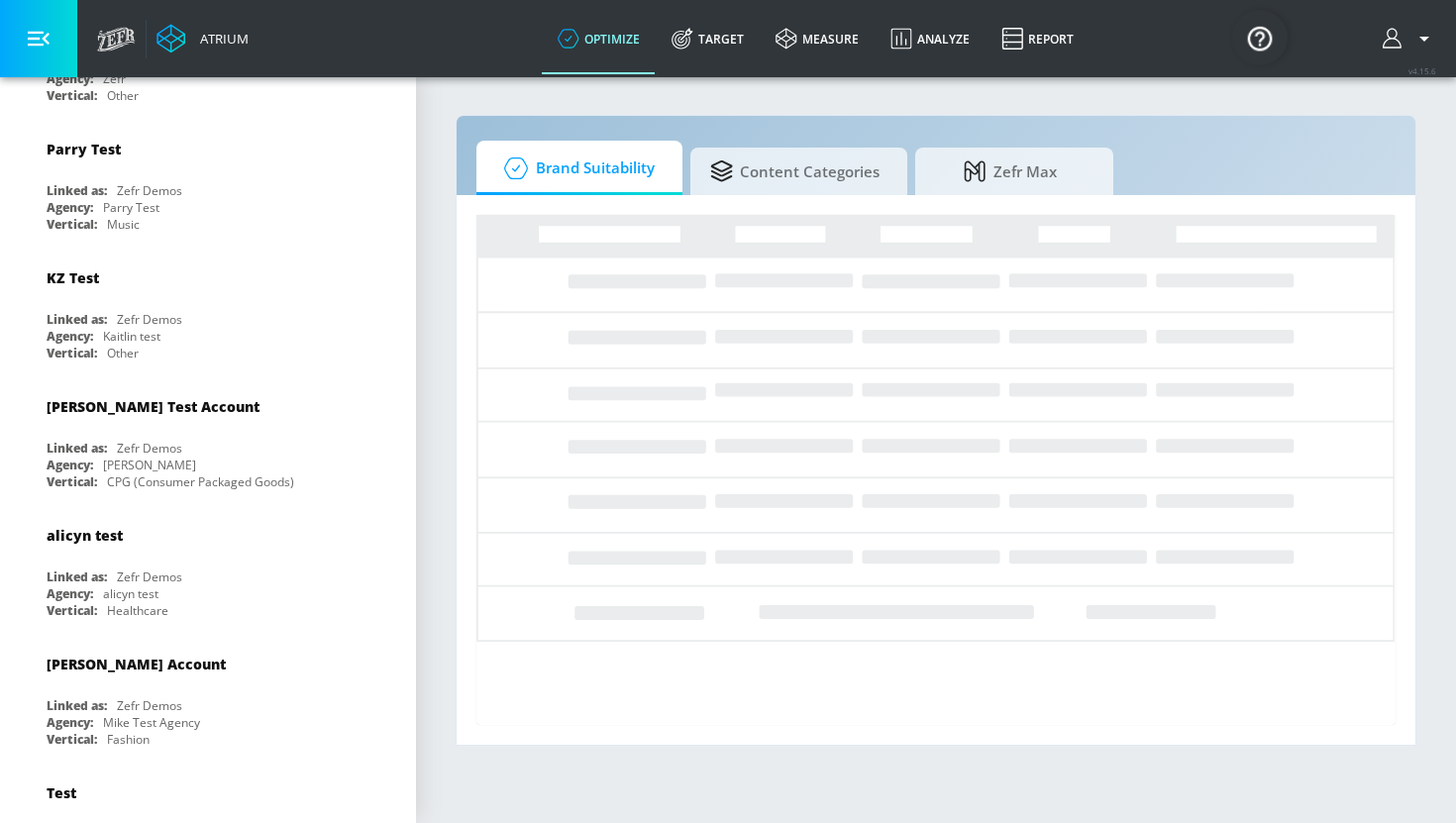 scroll, scrollTop: 0, scrollLeft: 0, axis: both 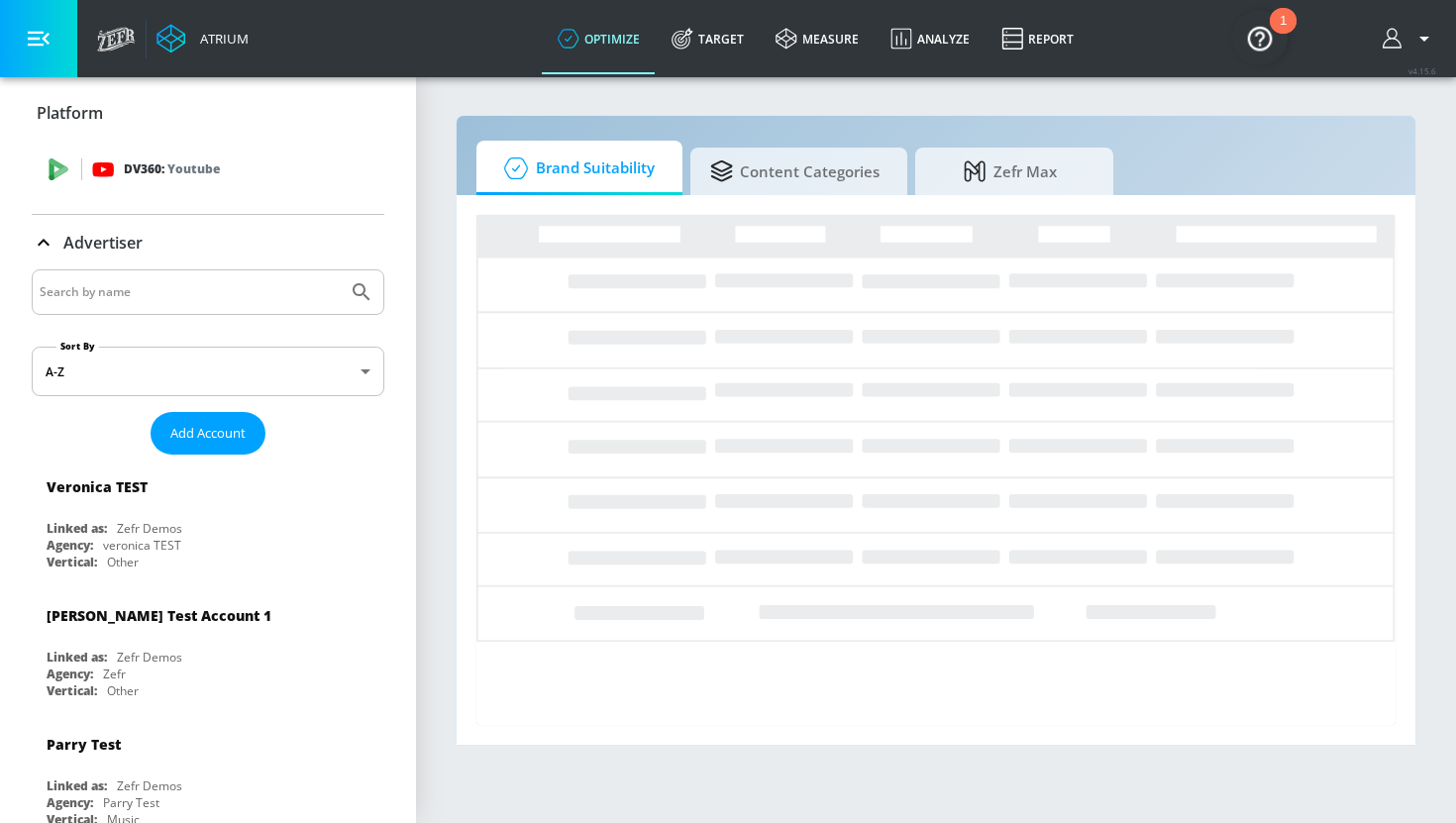 click on "Youtube" at bounding box center (193, 168) 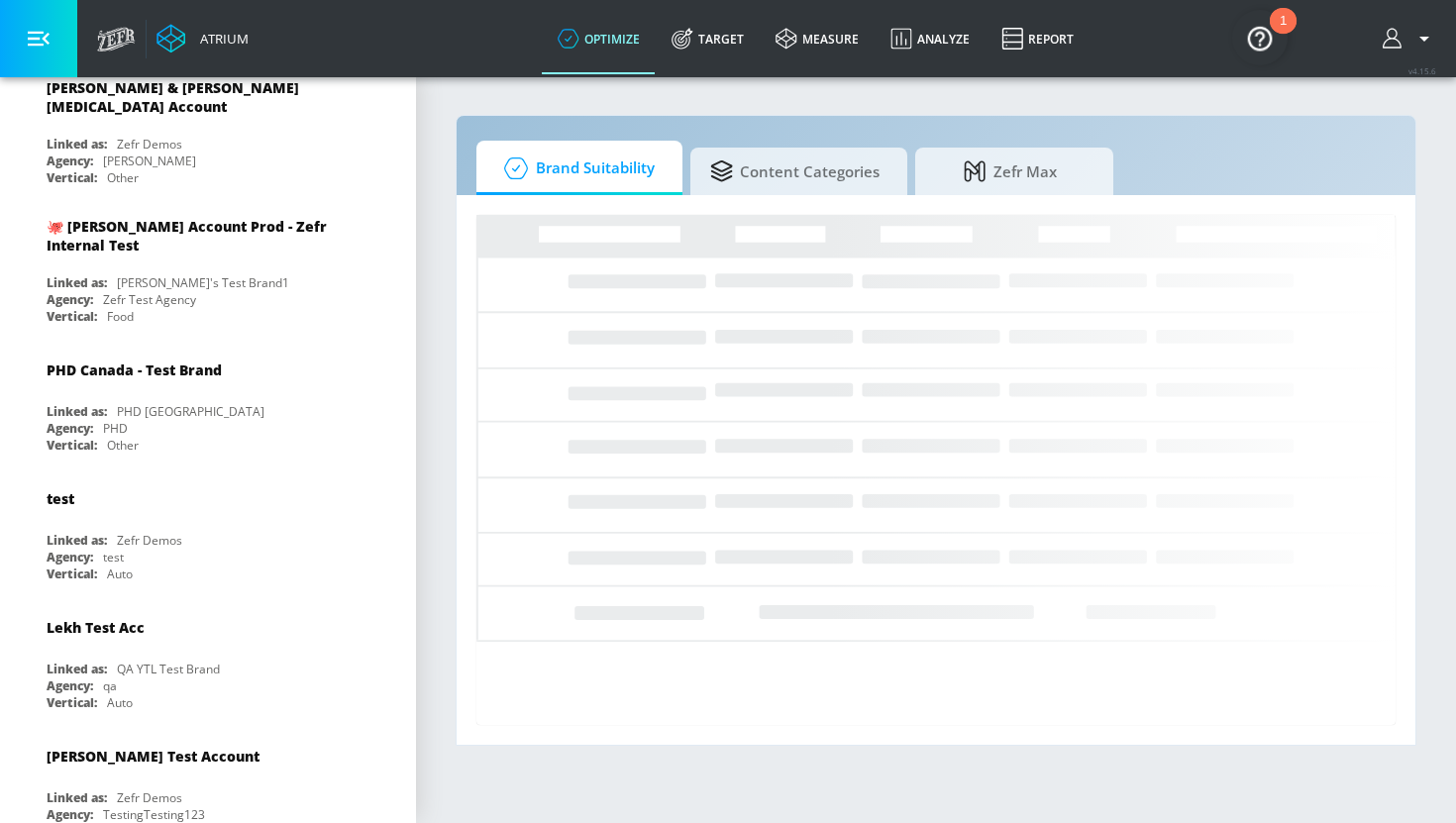 scroll, scrollTop: 1963, scrollLeft: 0, axis: vertical 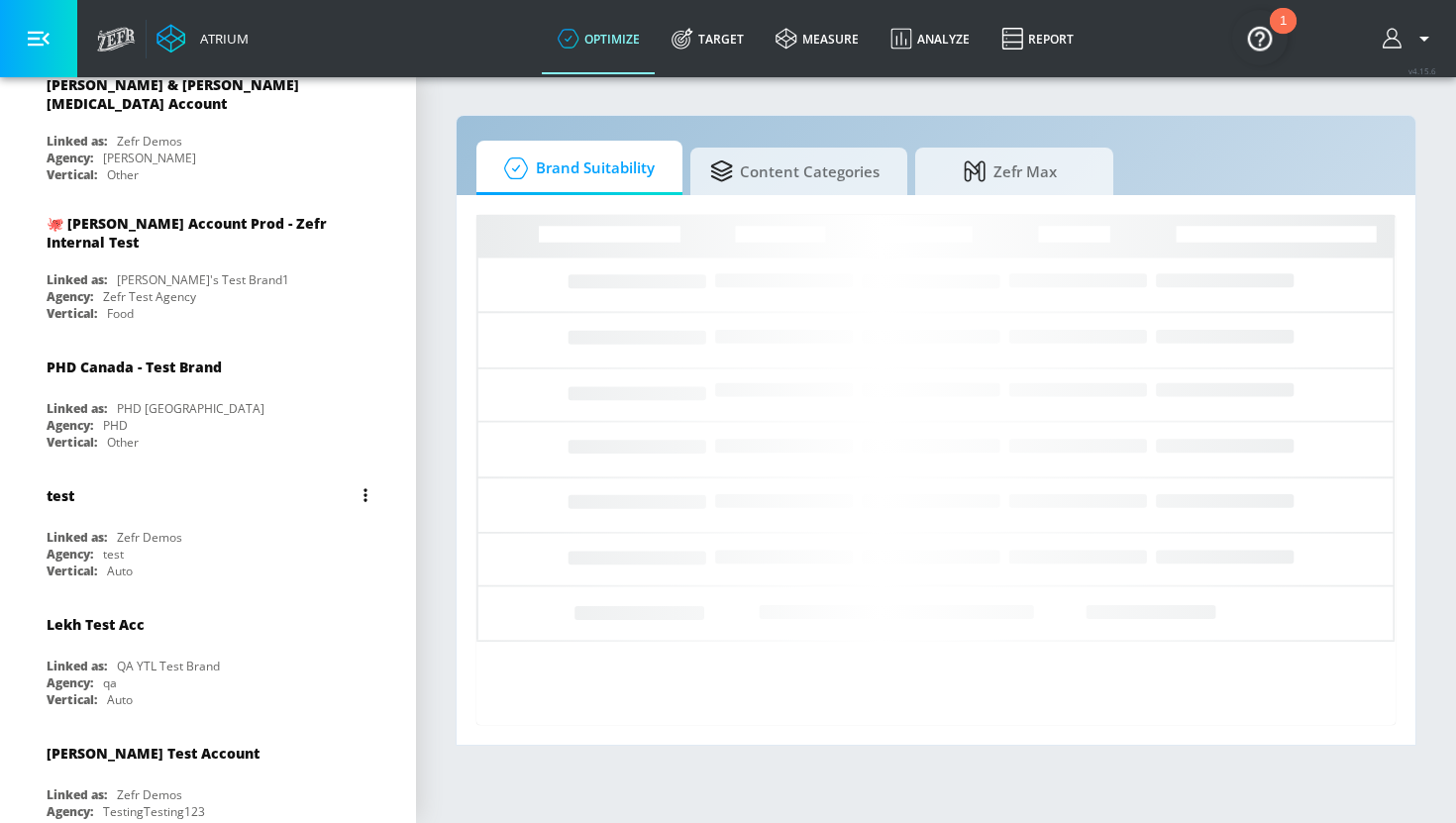 click on "test" at bounding box center [213, 495] 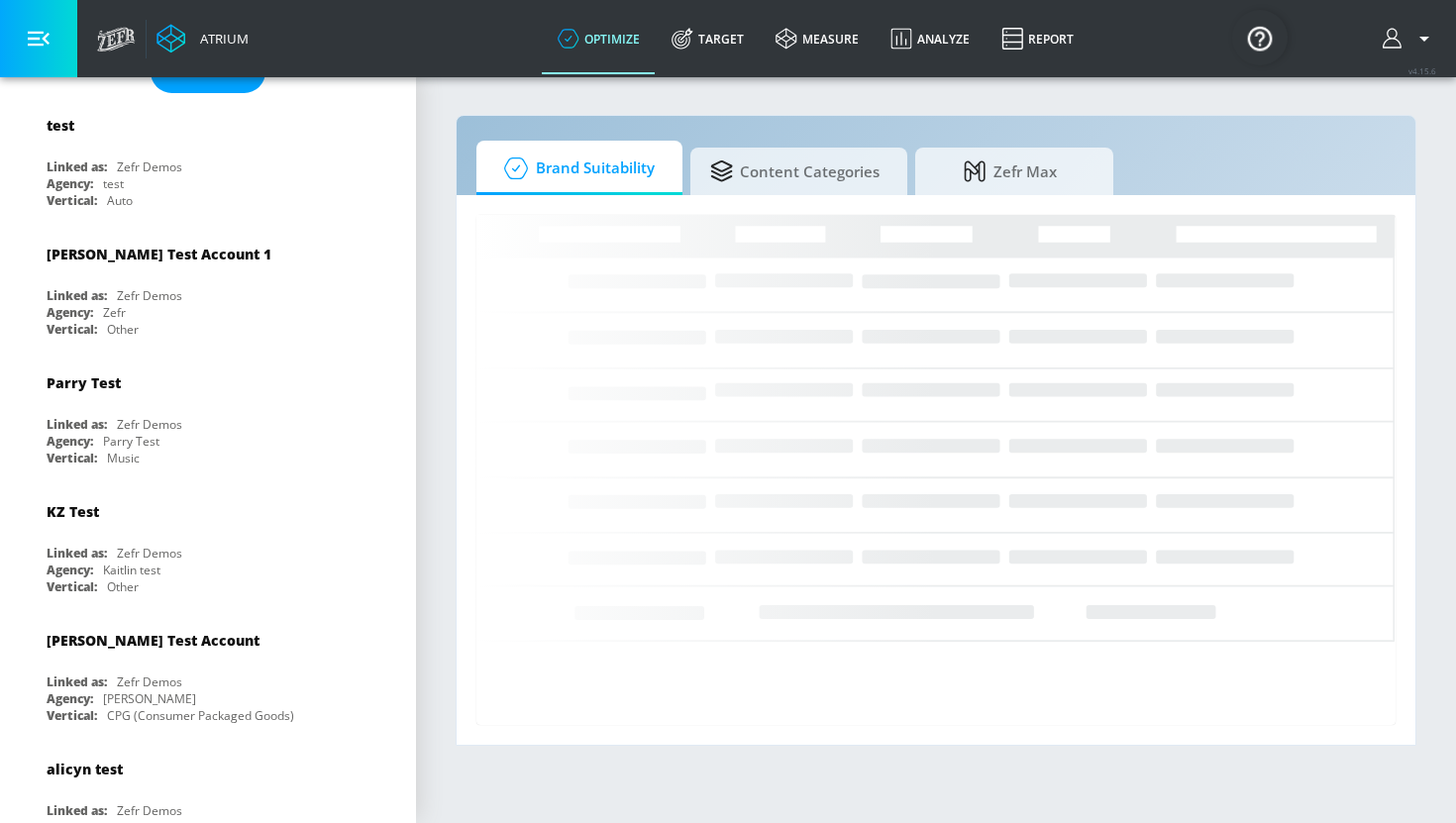 scroll, scrollTop: 0, scrollLeft: 0, axis: both 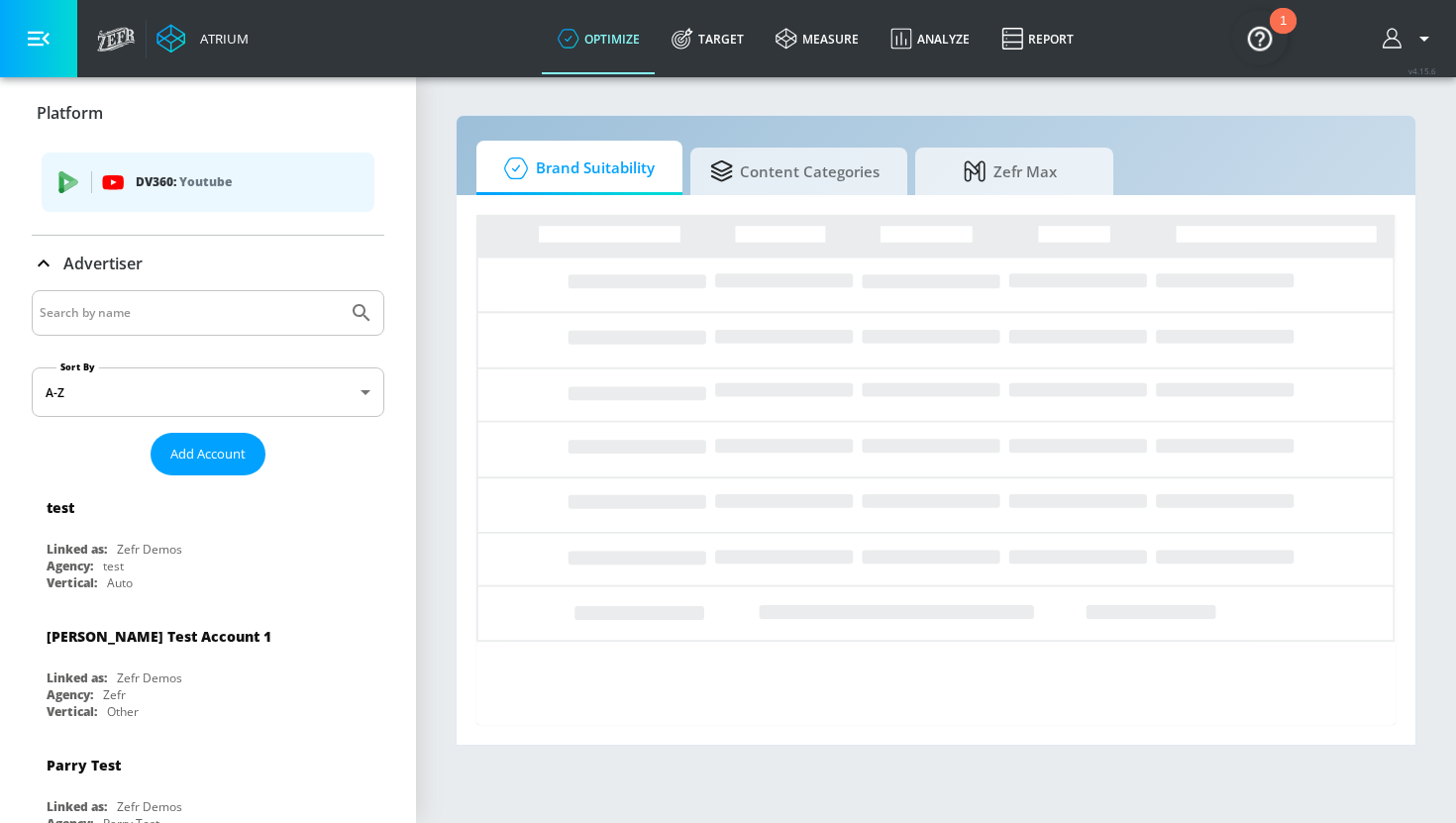 click on "DV360:   Youtube" at bounding box center (208, 182) 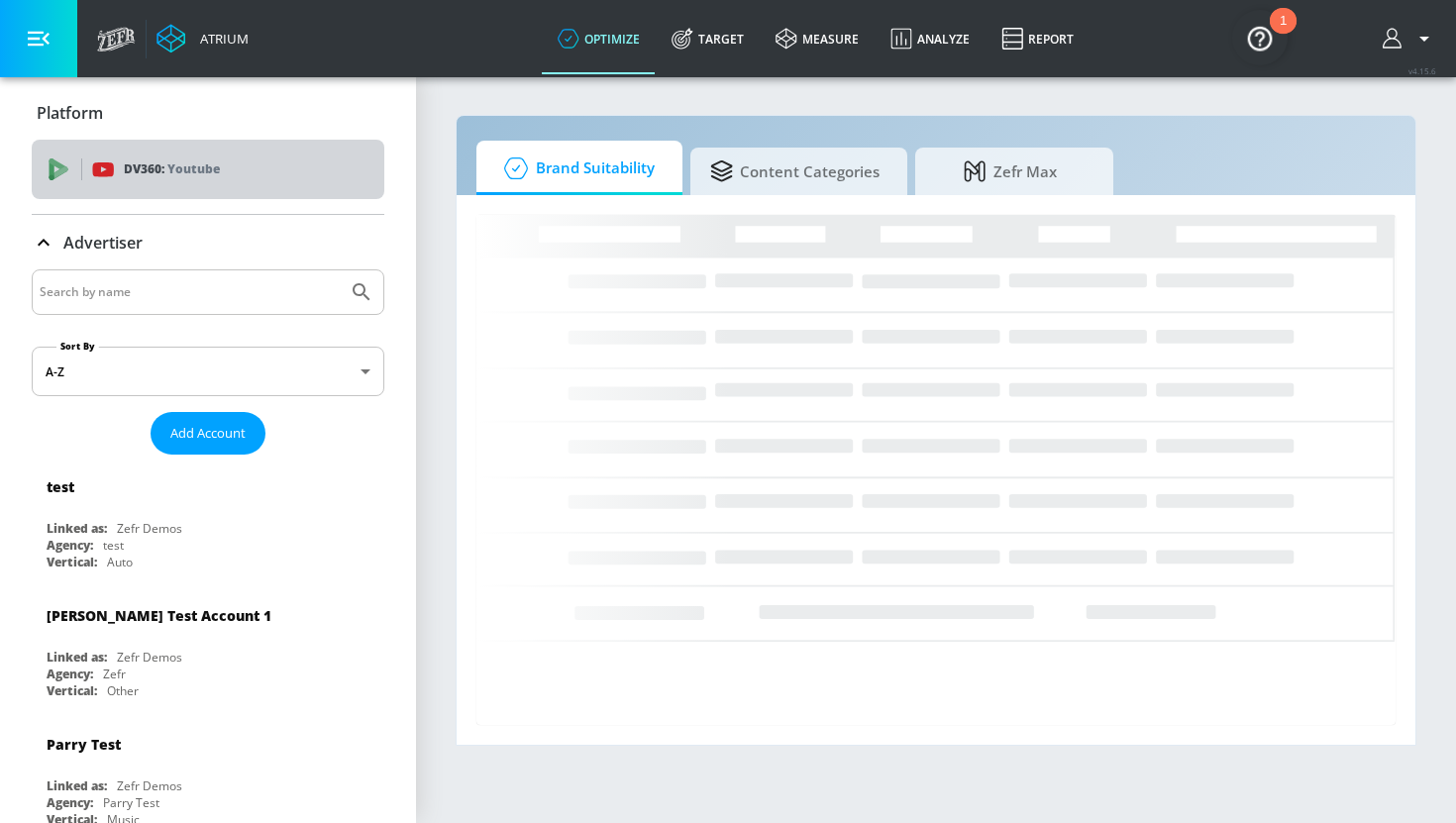 click 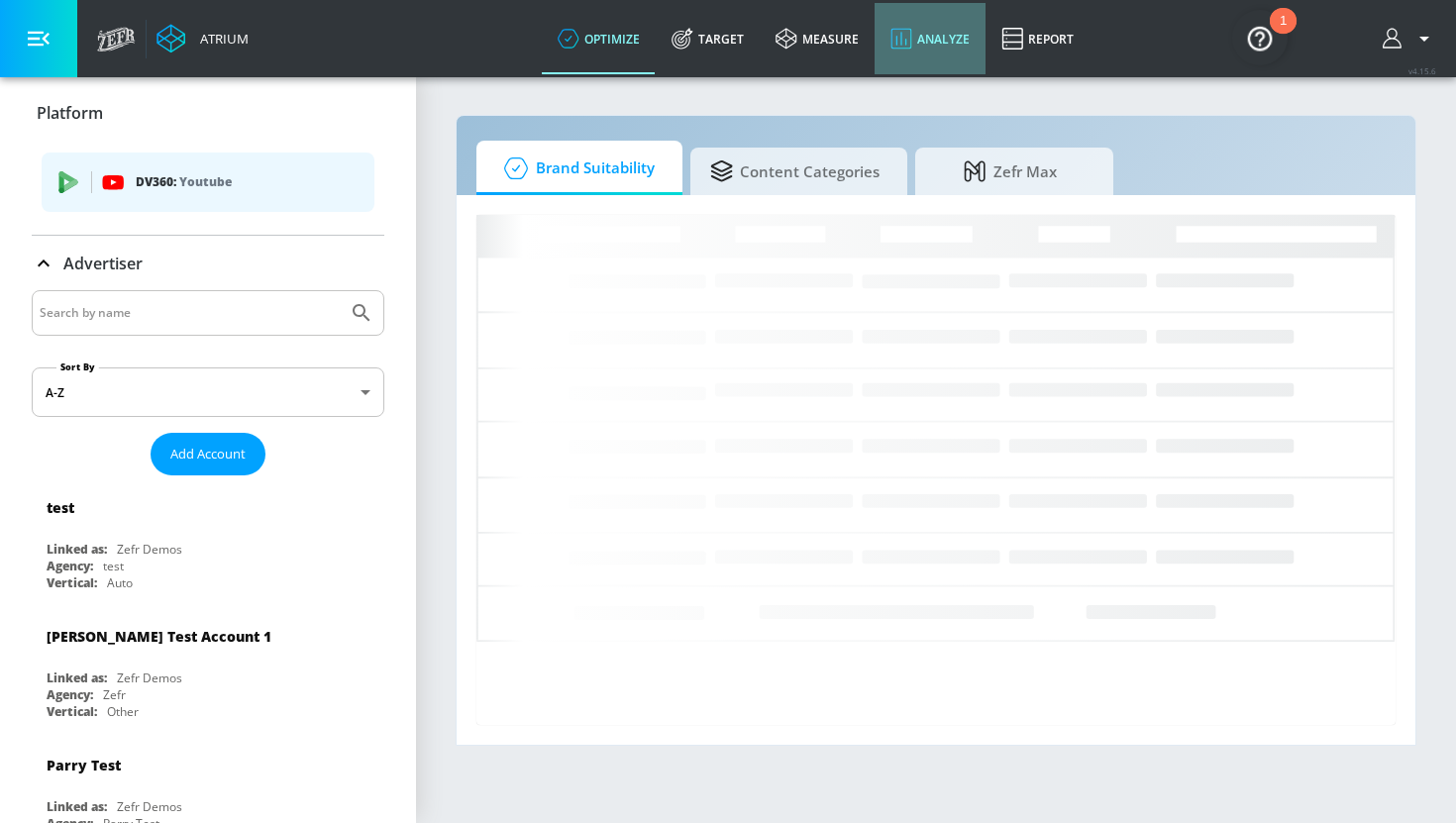 click on "Analyze" at bounding box center (930, 39) 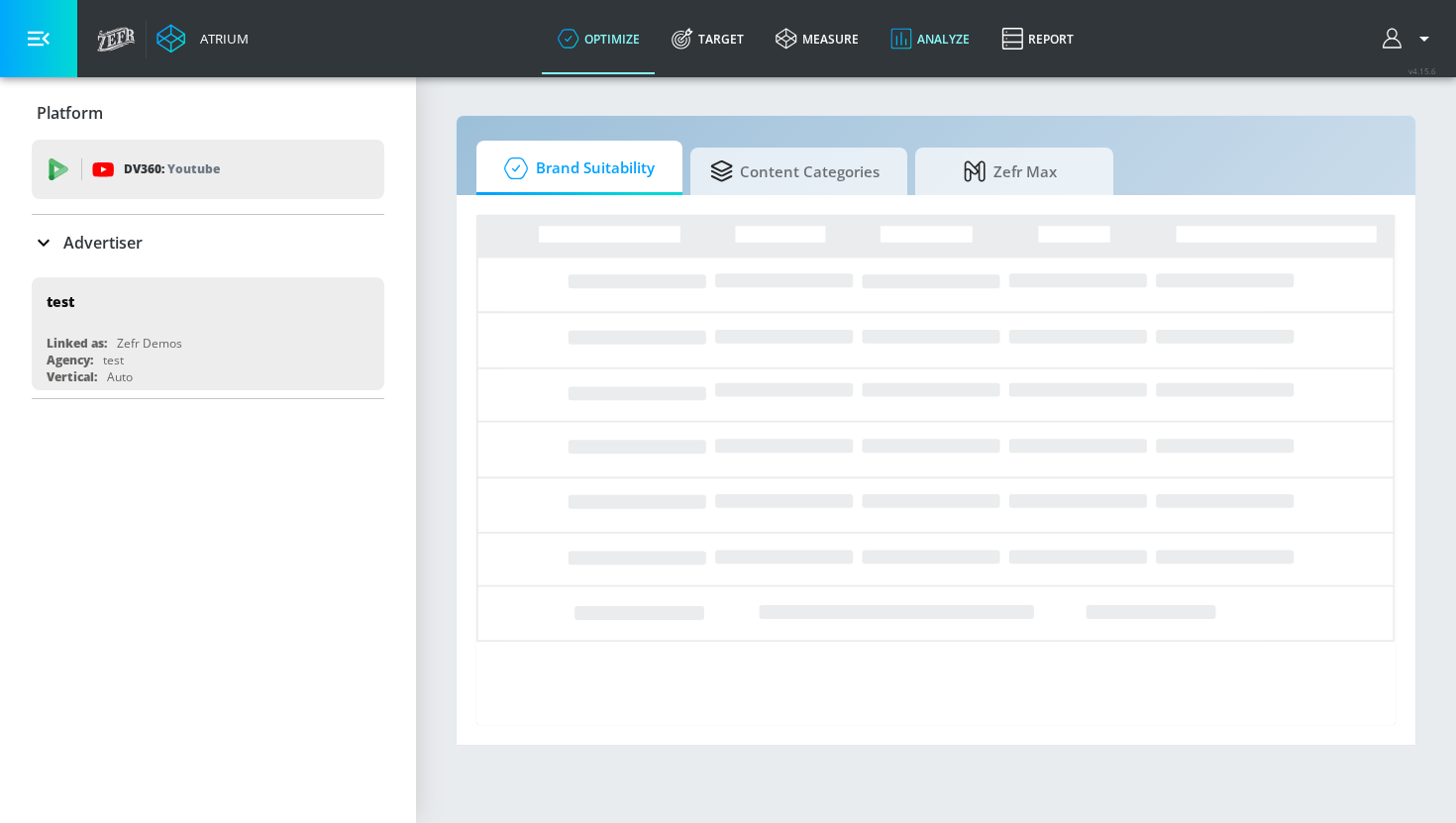 scroll, scrollTop: 0, scrollLeft: 0, axis: both 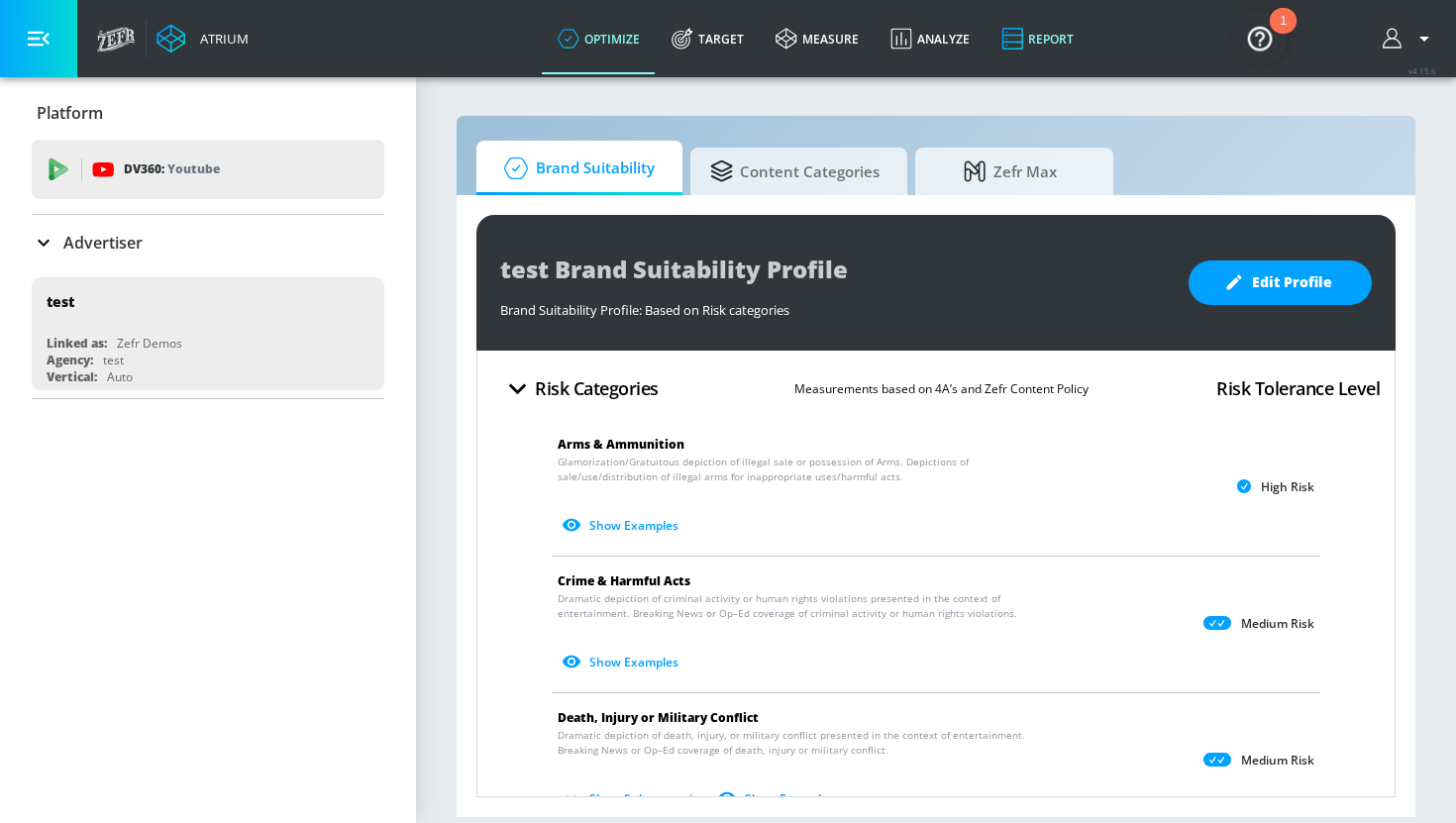 click on "Report" at bounding box center [1037, 39] 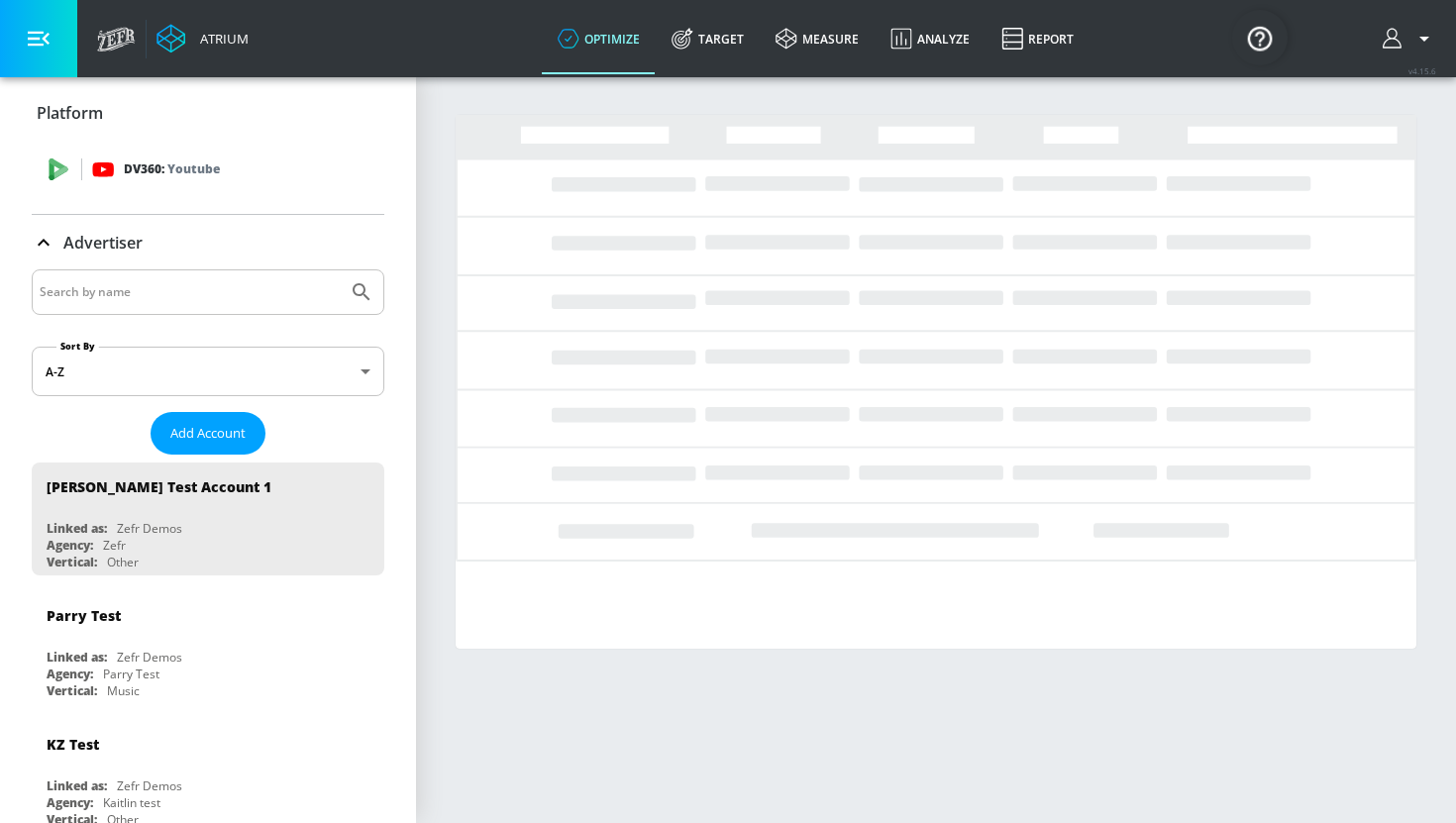 scroll, scrollTop: 0, scrollLeft: 0, axis: both 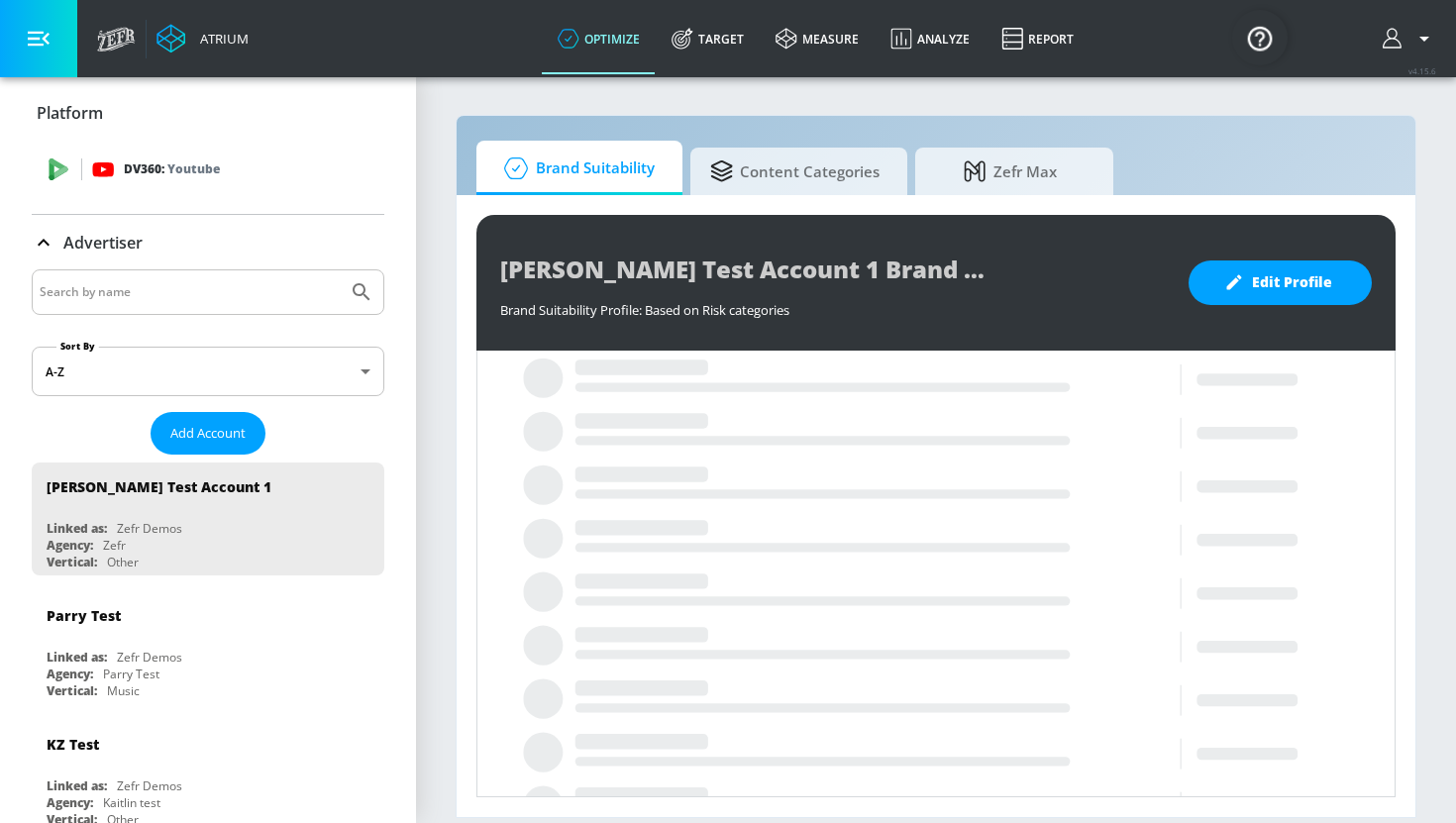 click on "DV360:   Youtube" at bounding box center [208, 169] 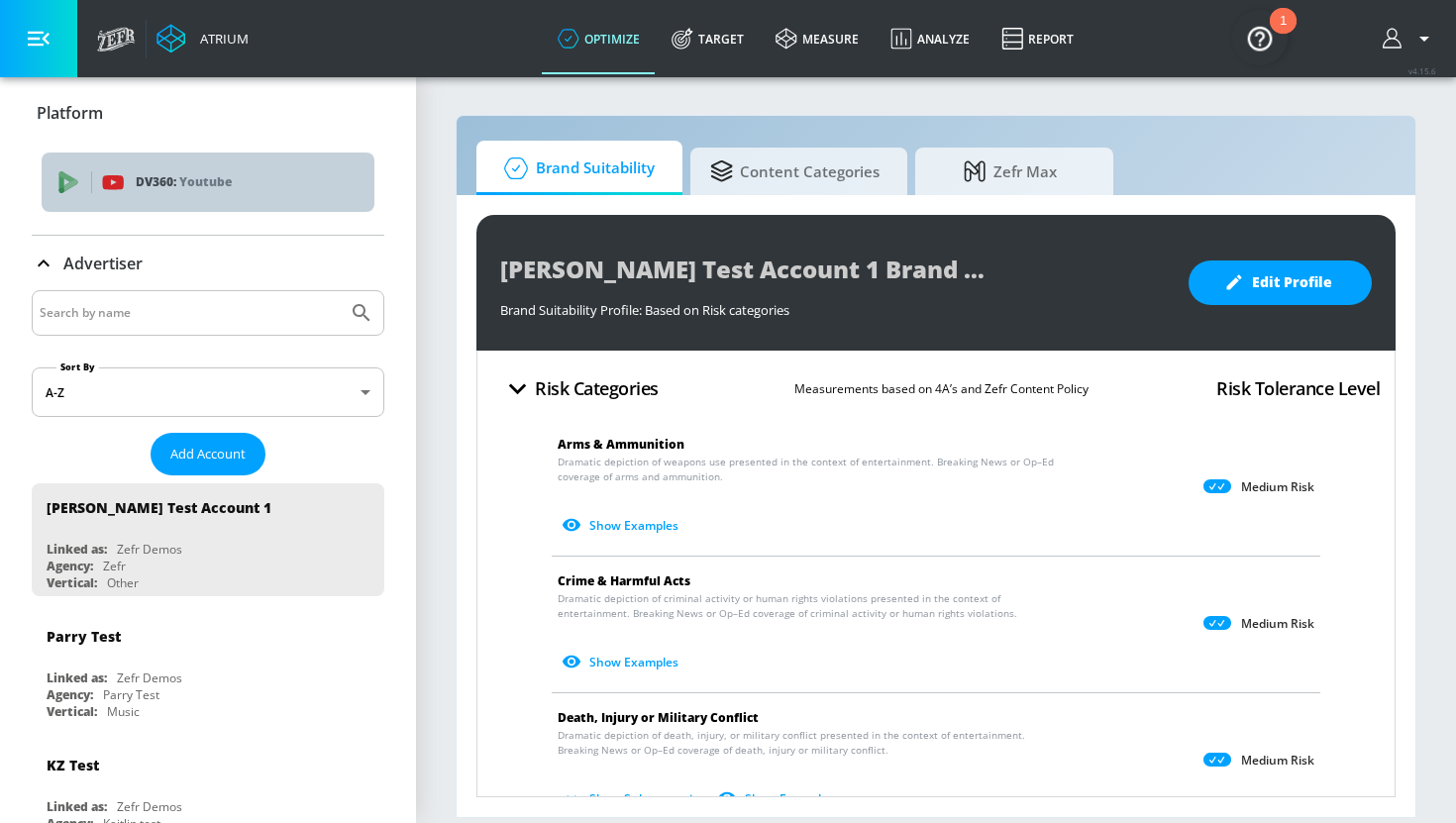 click 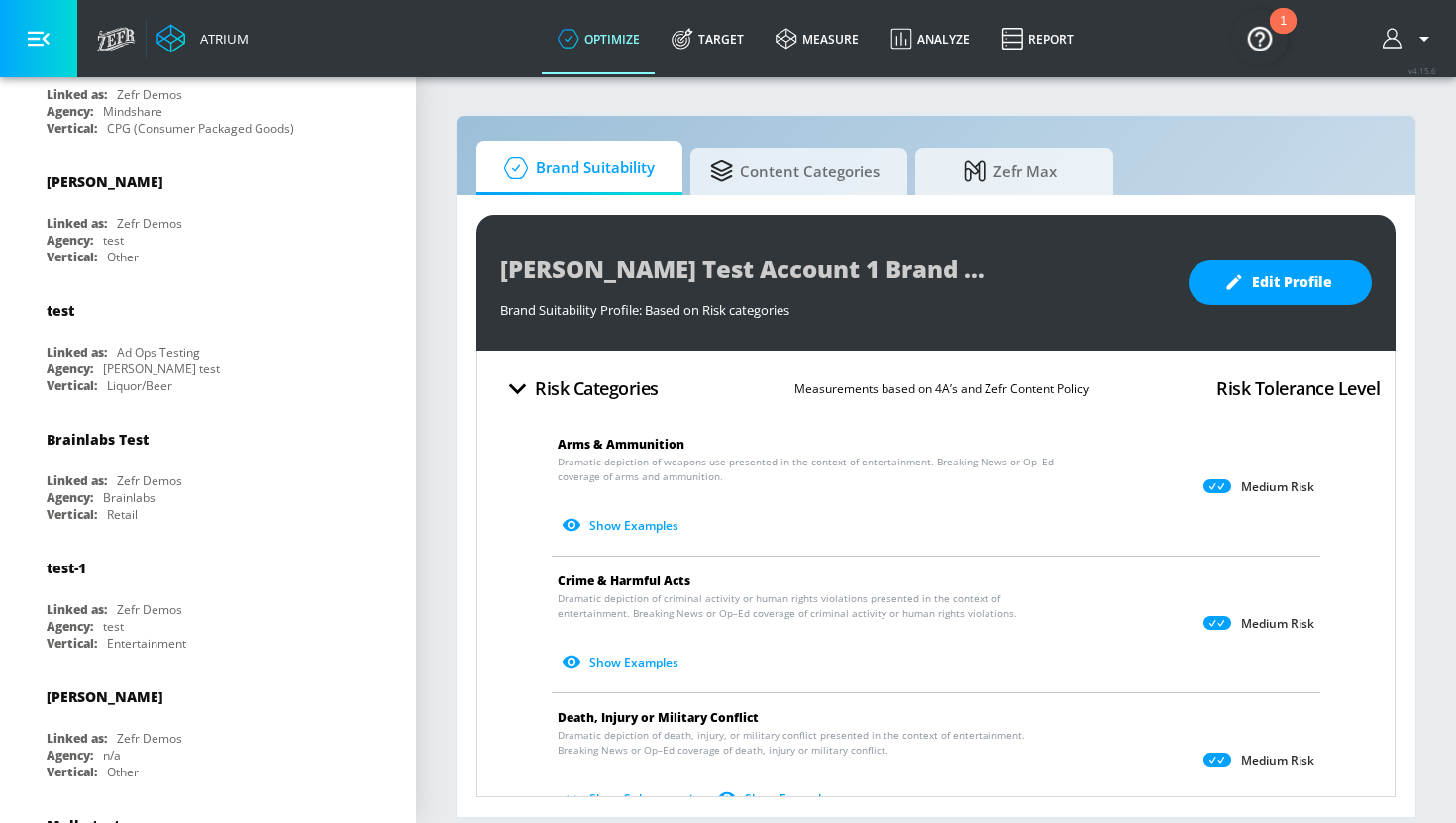 scroll, scrollTop: 4713, scrollLeft: 0, axis: vertical 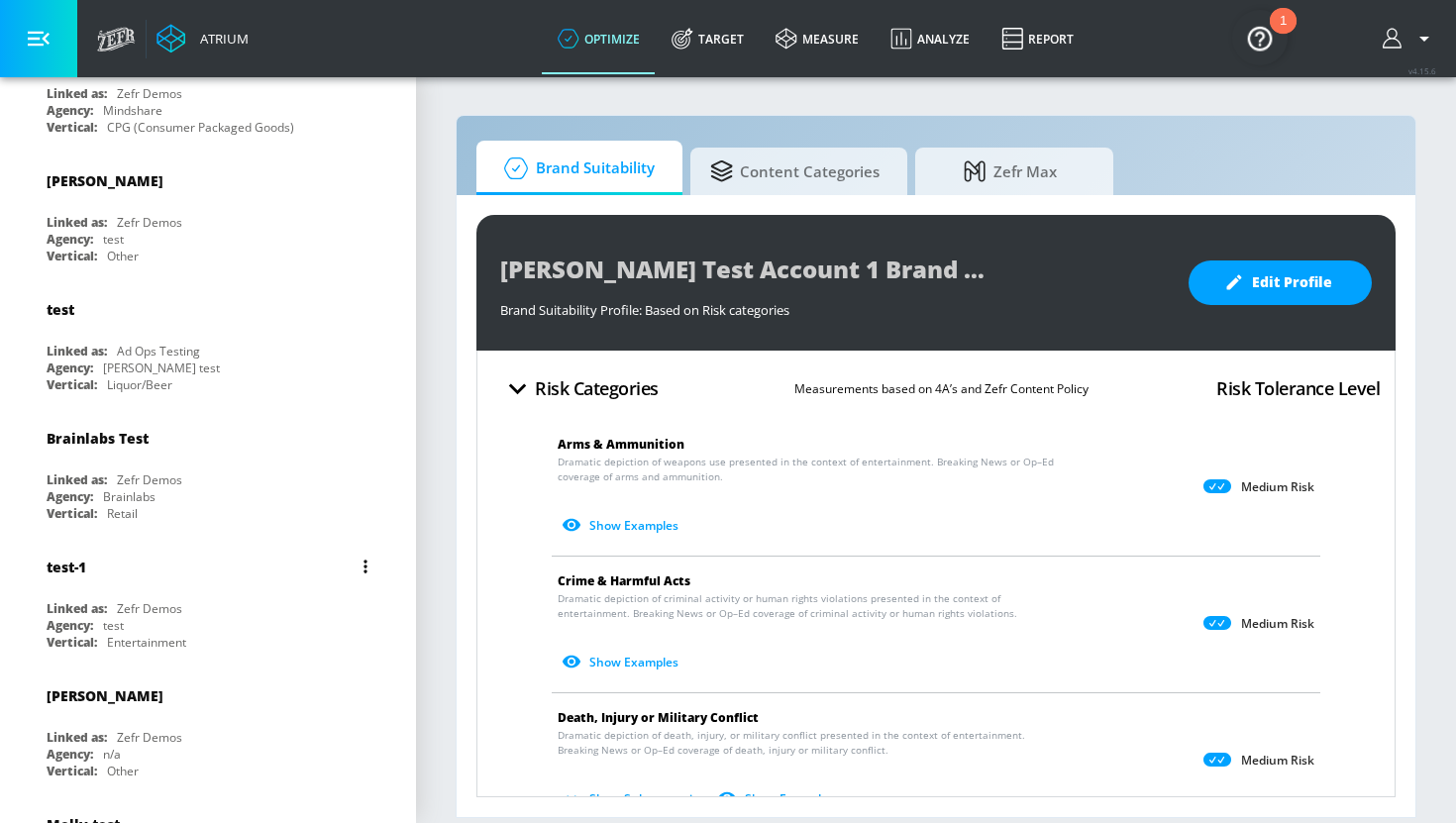 click on "test-1" at bounding box center [213, 566] 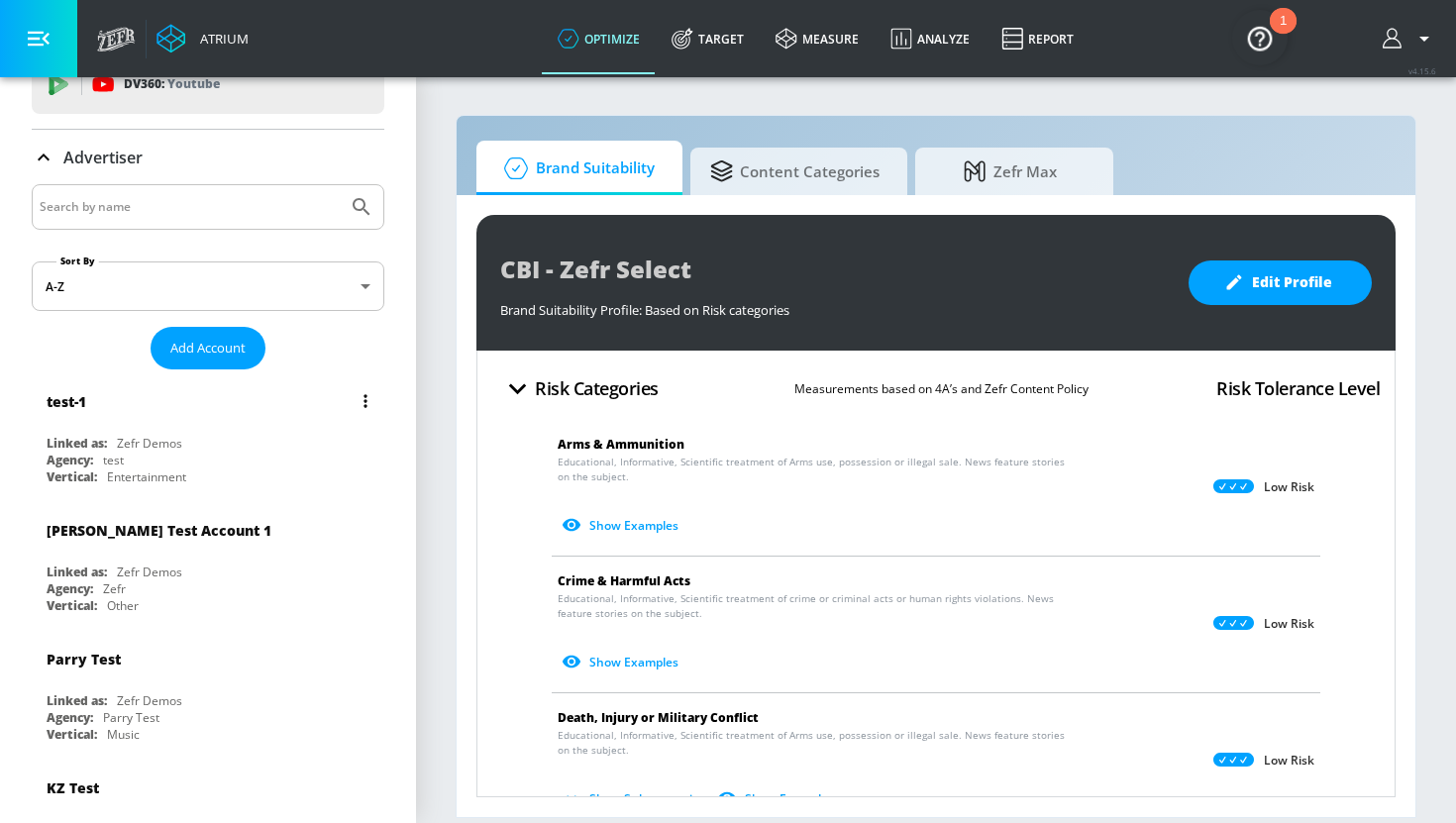 scroll, scrollTop: 0, scrollLeft: 0, axis: both 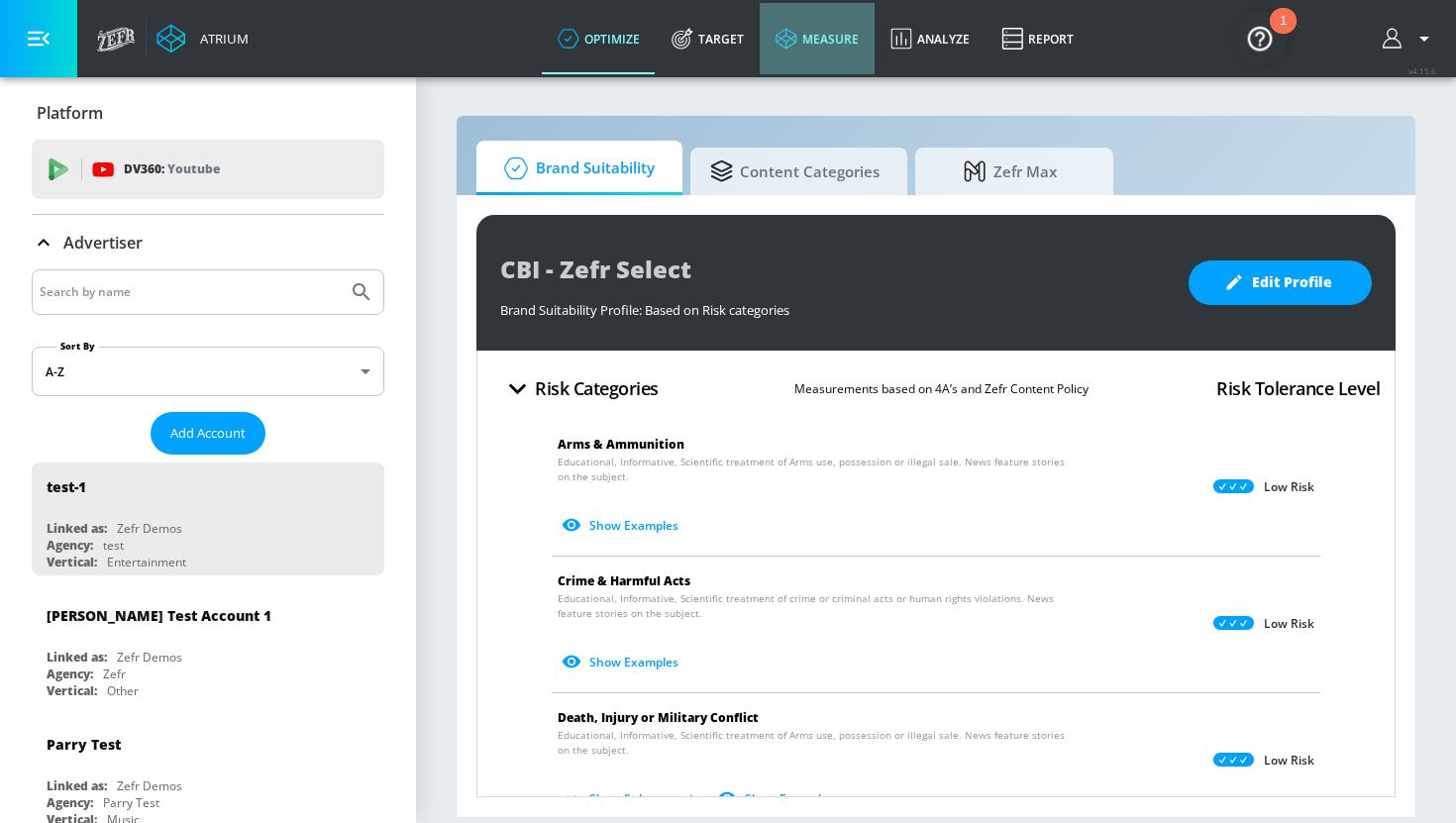 click on "measure" at bounding box center [817, 39] 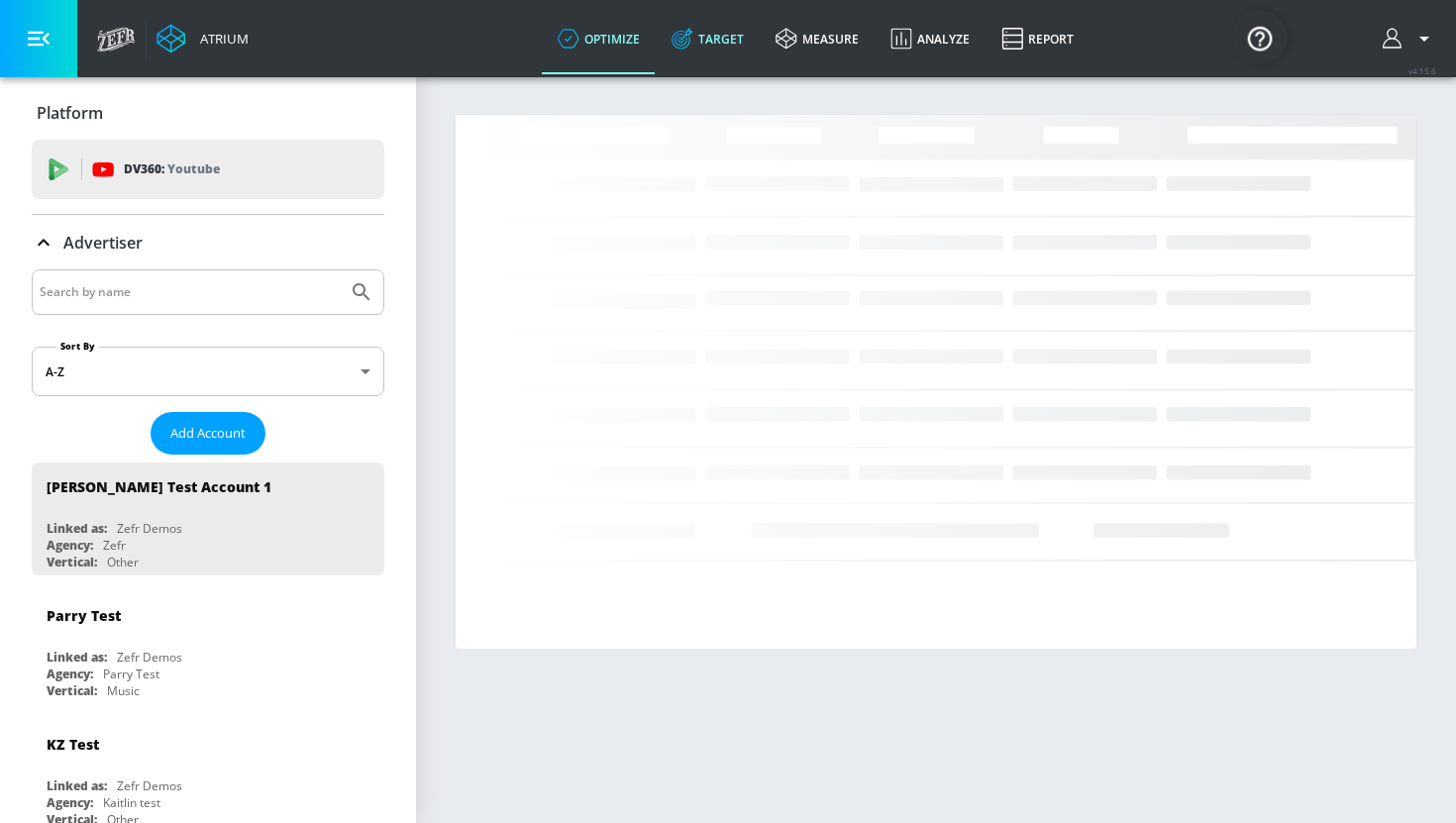 scroll, scrollTop: 0, scrollLeft: 0, axis: both 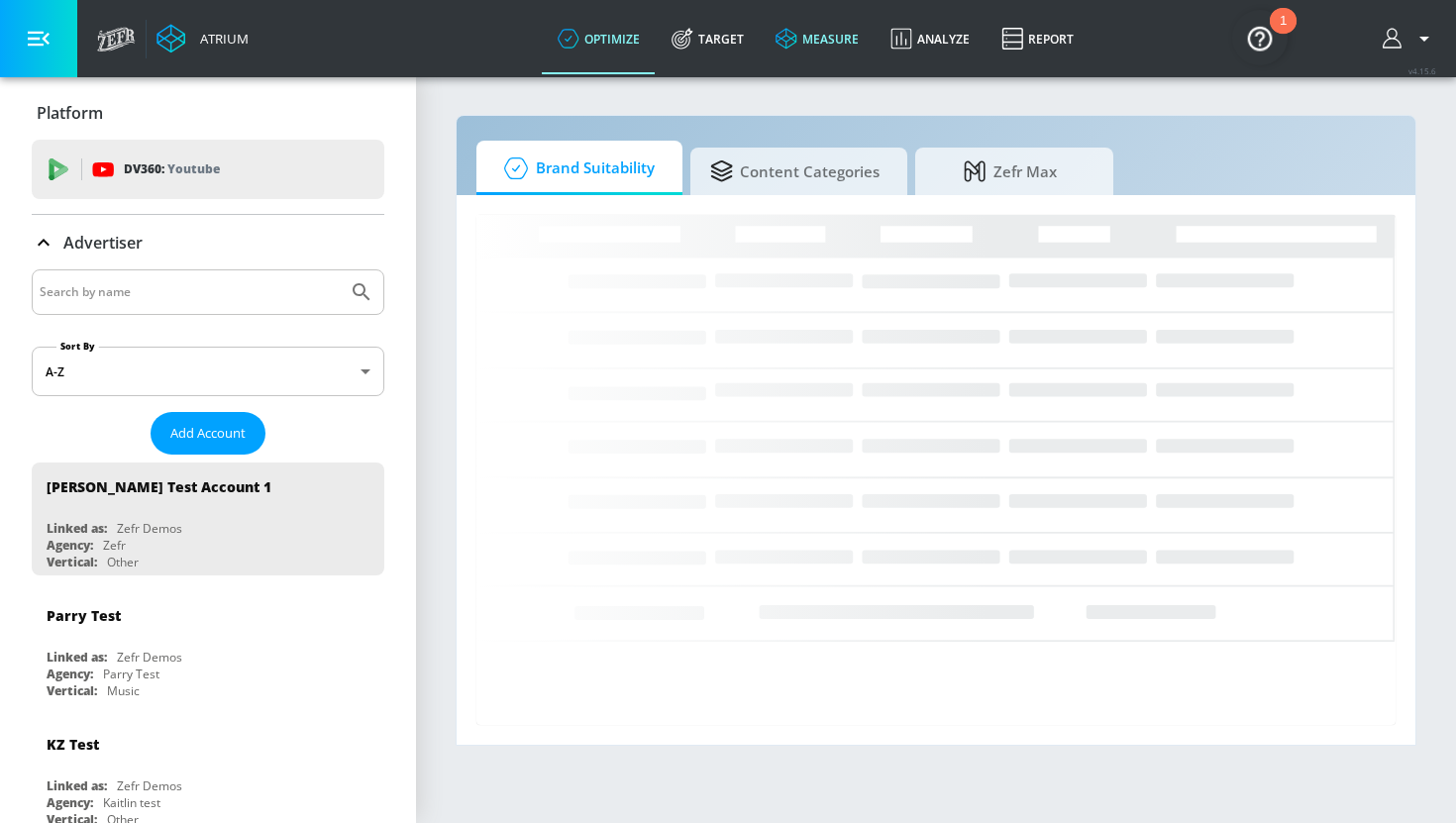 click on "measure" at bounding box center [817, 39] 